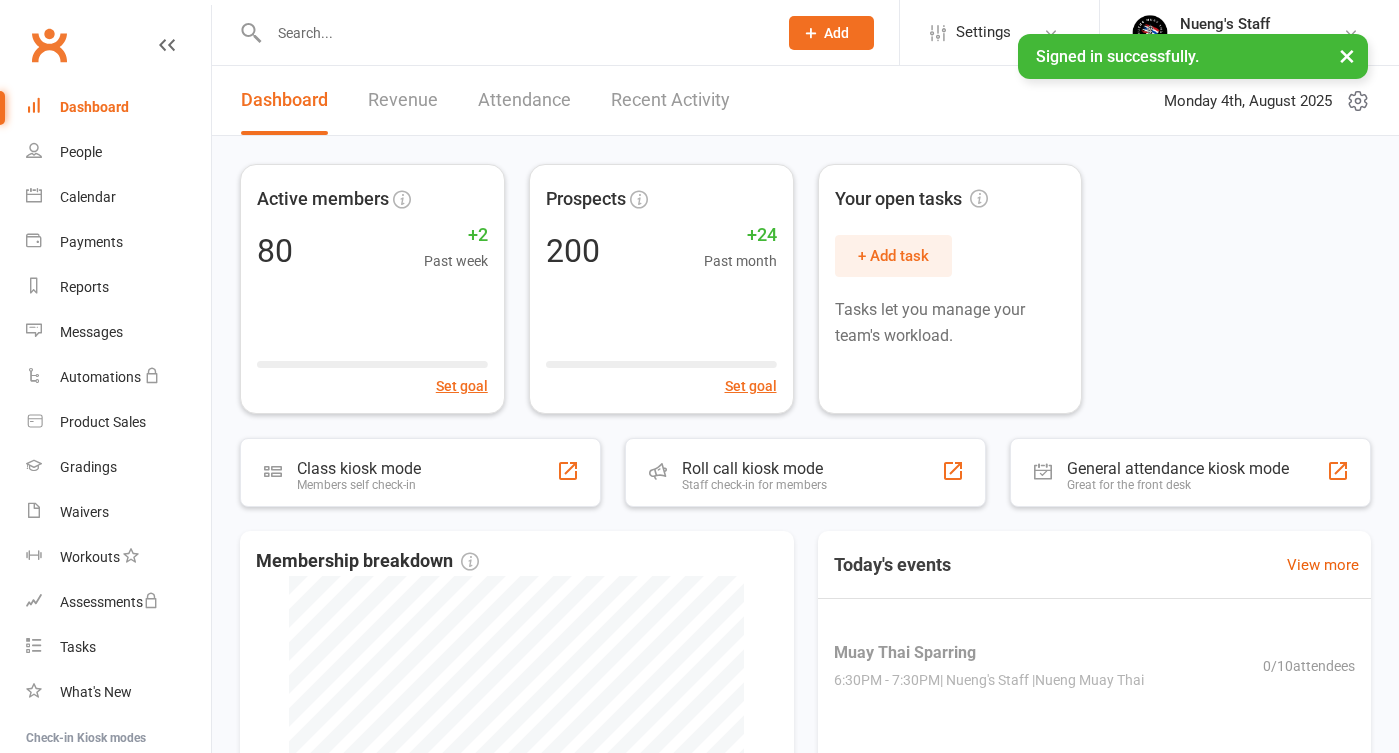 scroll, scrollTop: 0, scrollLeft: 0, axis: both 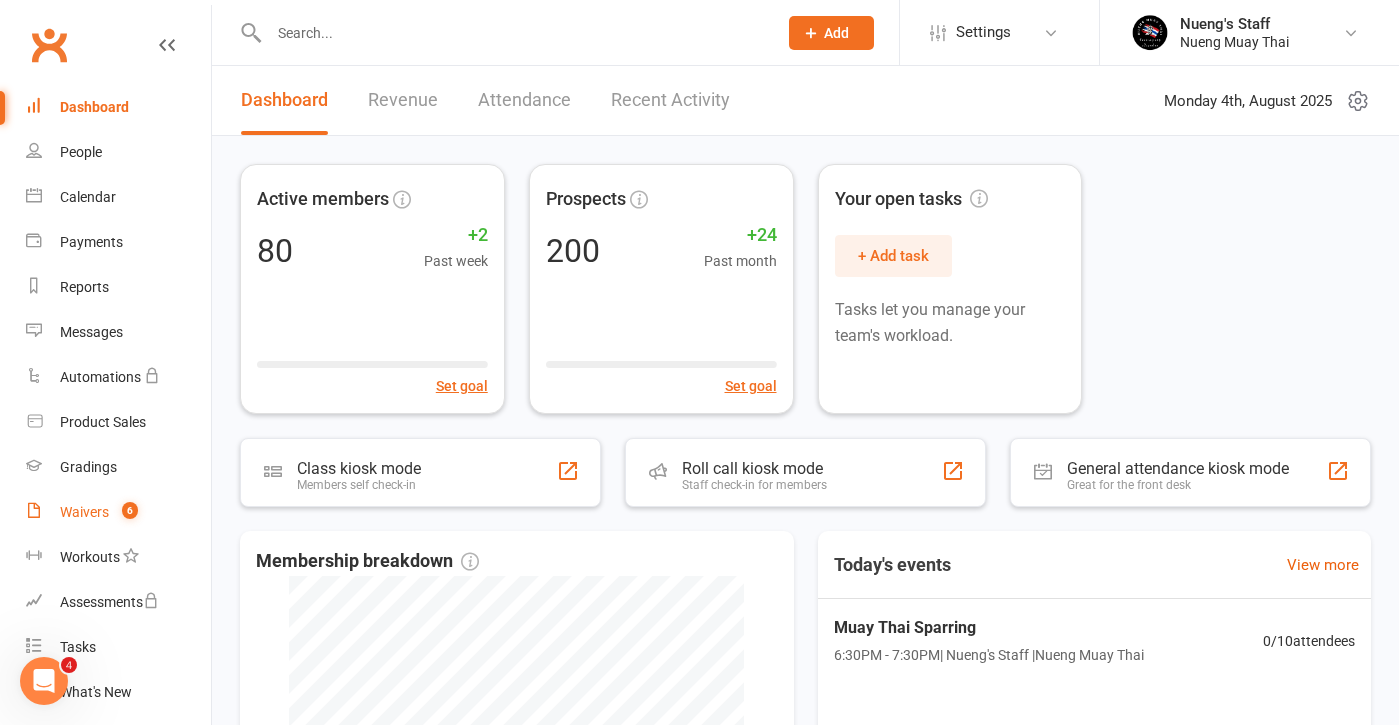 click on "Waivers" at bounding box center (84, 512) 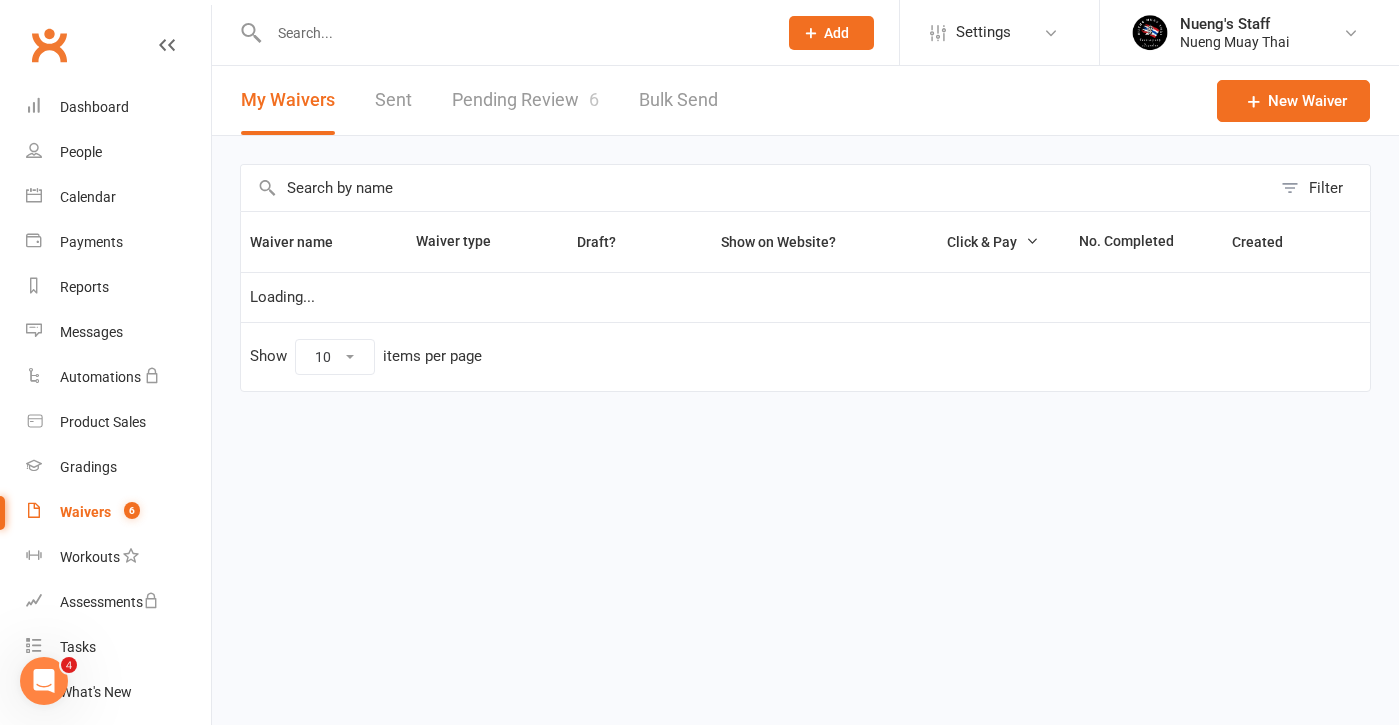 click on "6" at bounding box center (594, 99) 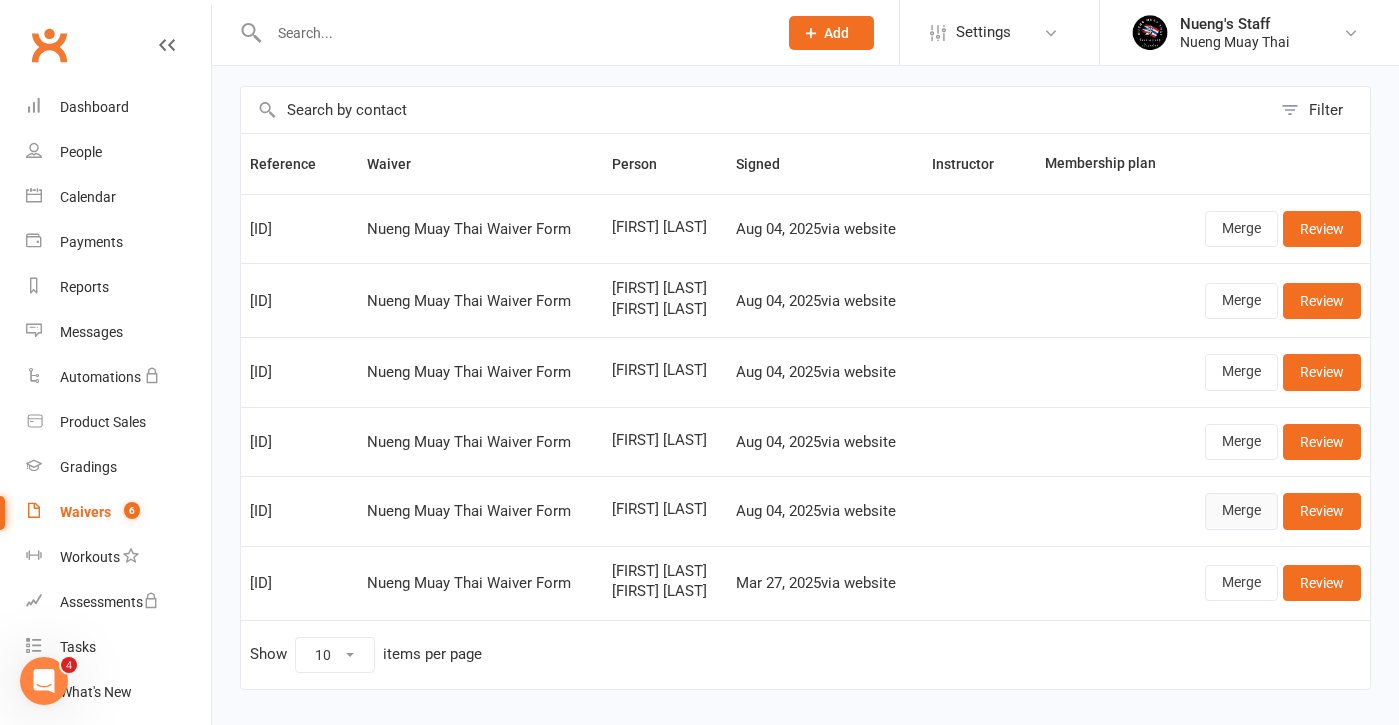 scroll, scrollTop: 100, scrollLeft: 0, axis: vertical 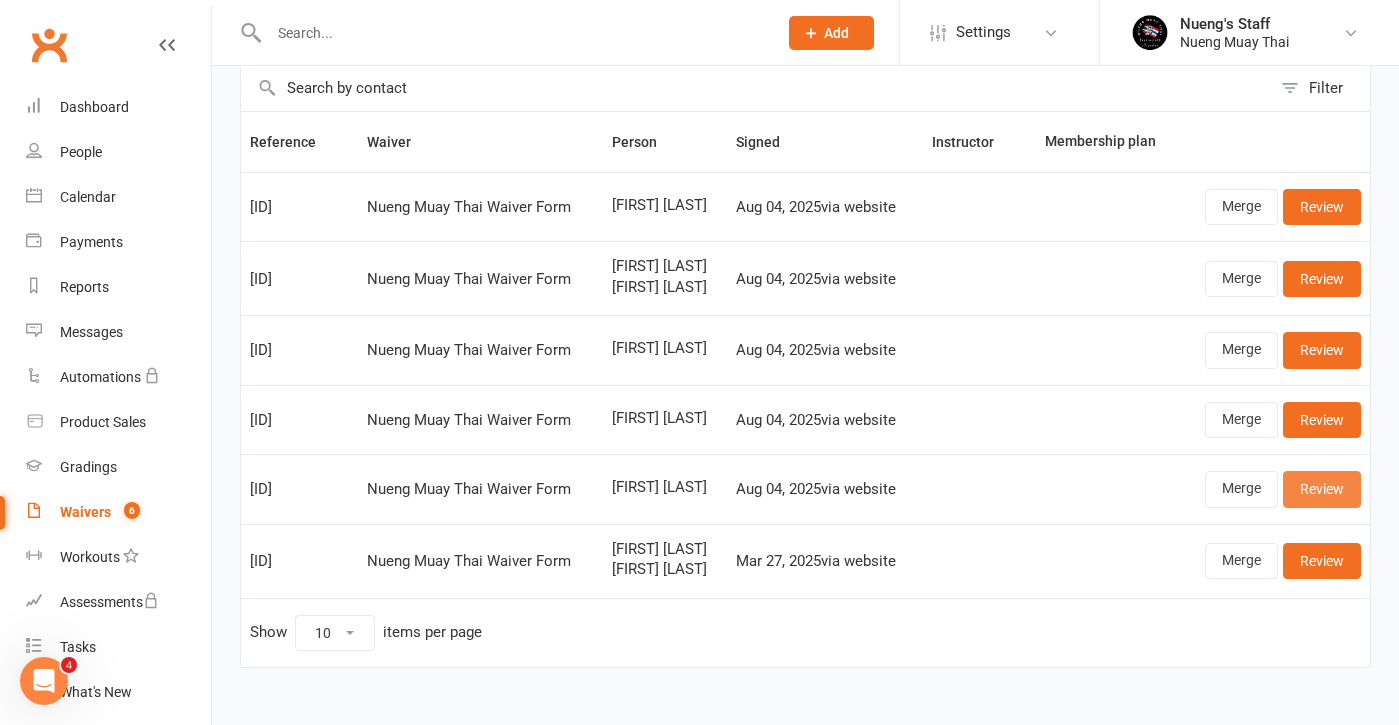 click on "Review" at bounding box center (1322, 489) 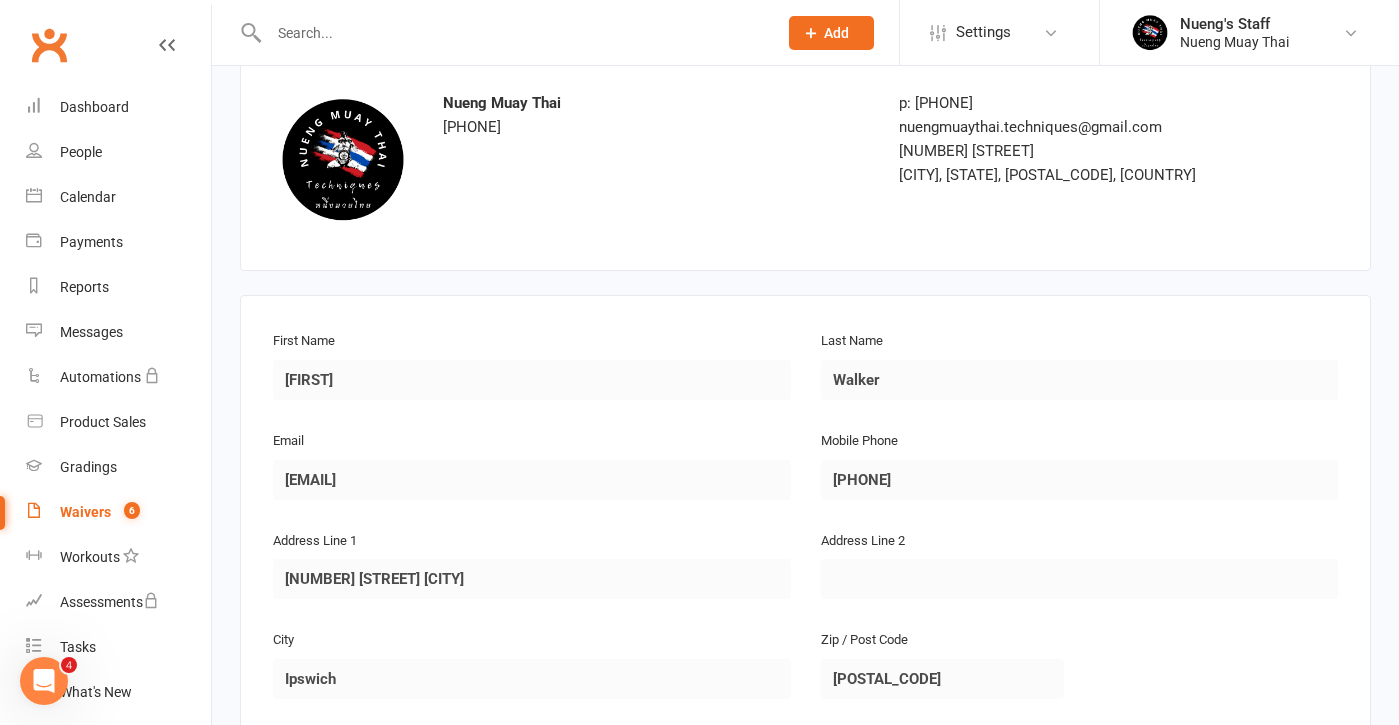 scroll, scrollTop: 0, scrollLeft: 0, axis: both 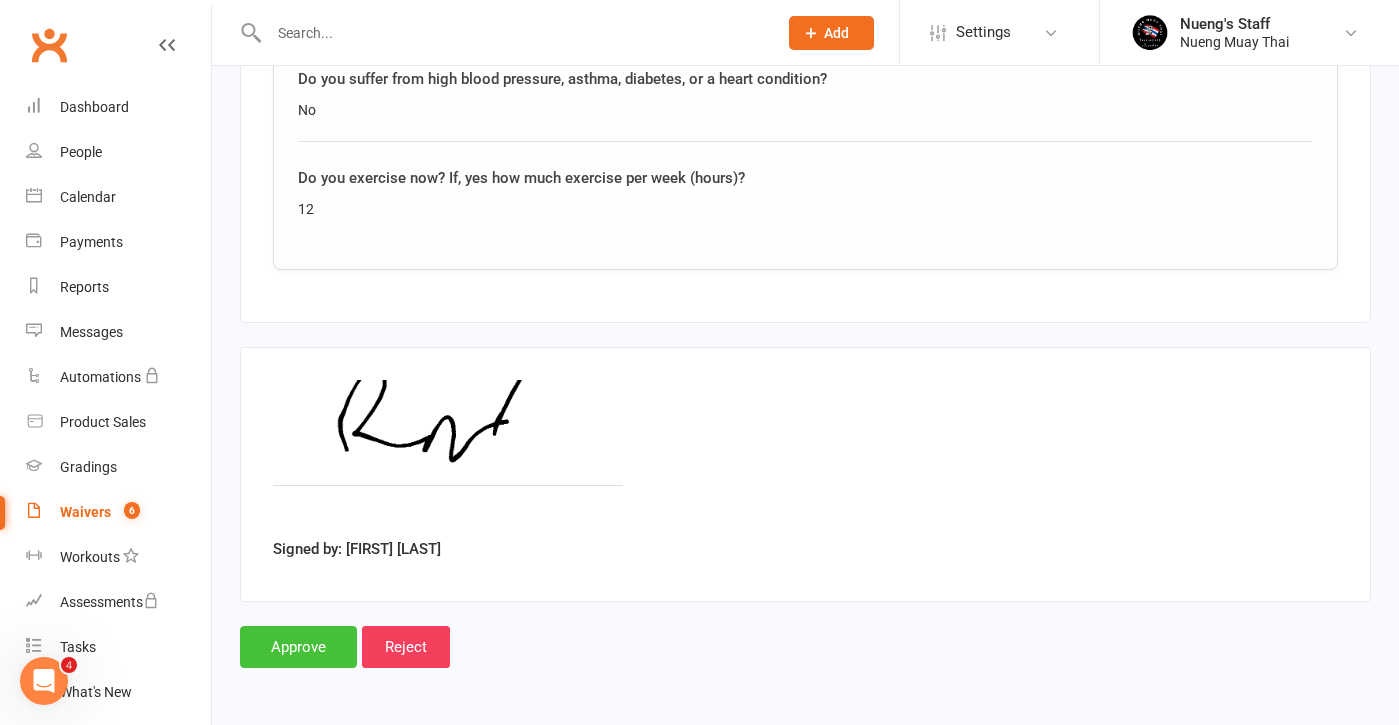 click on "Approve" at bounding box center (298, 647) 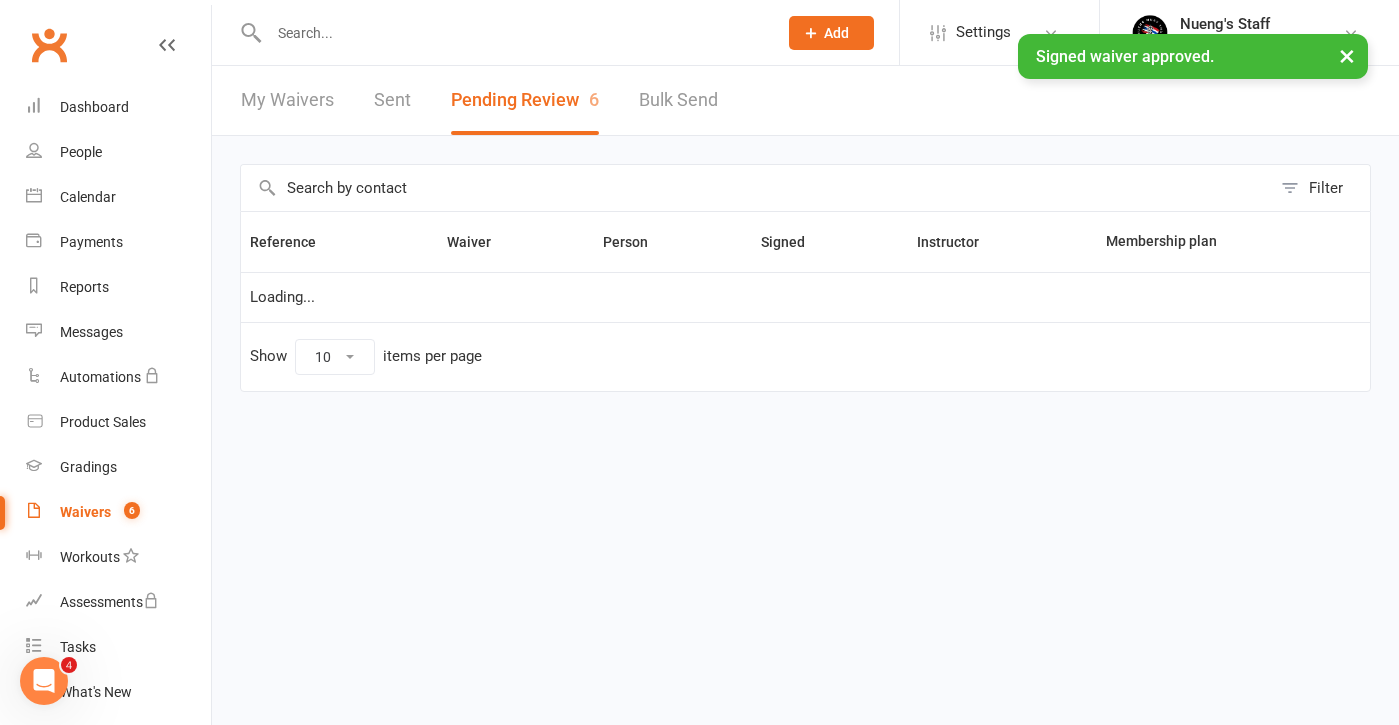 scroll, scrollTop: 0, scrollLeft: 0, axis: both 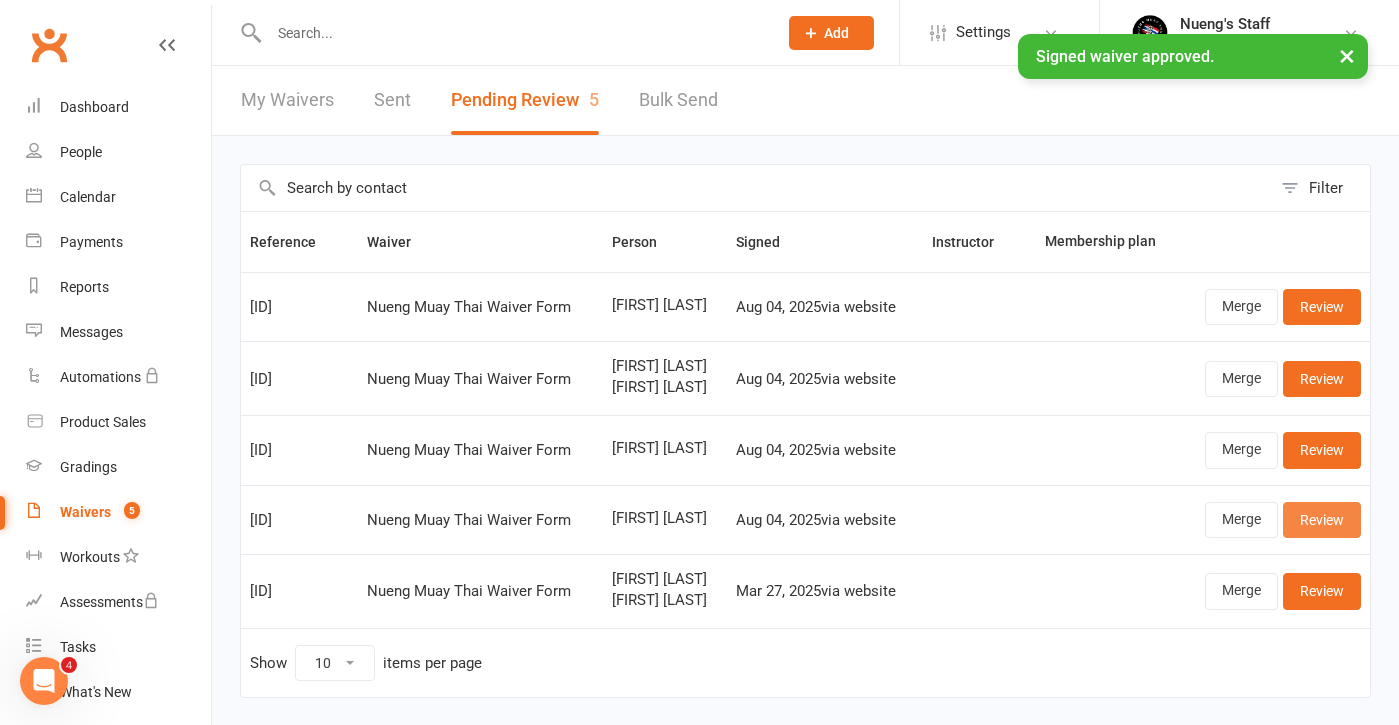 click on "Review" at bounding box center [1322, 520] 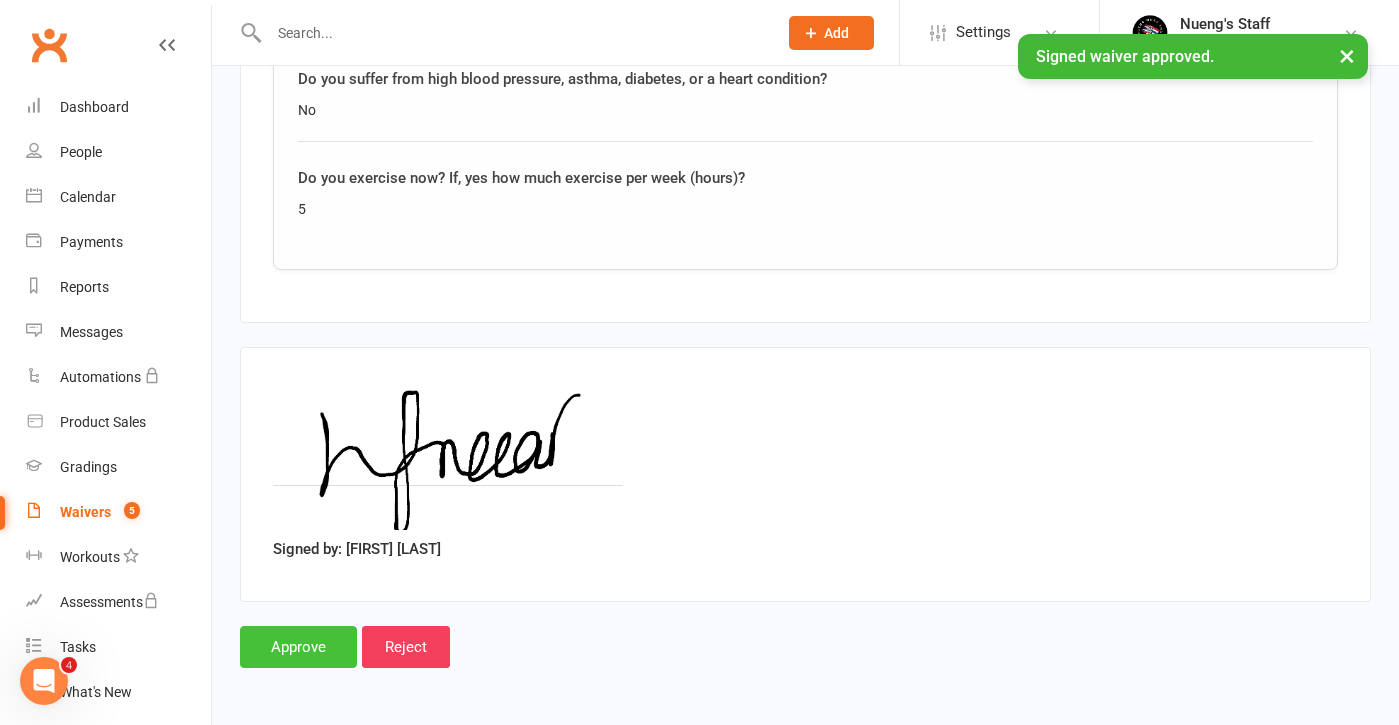 scroll, scrollTop: 2079, scrollLeft: 0, axis: vertical 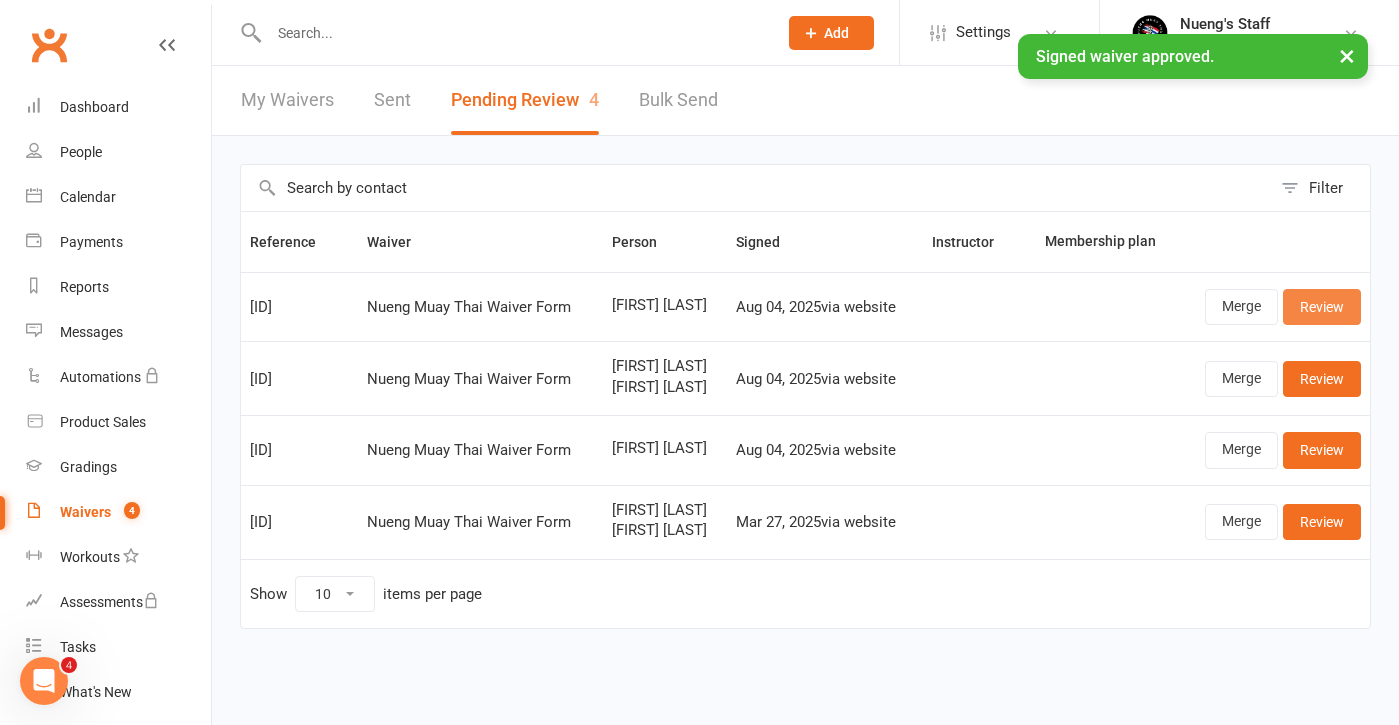 click on "Review" at bounding box center [1322, 307] 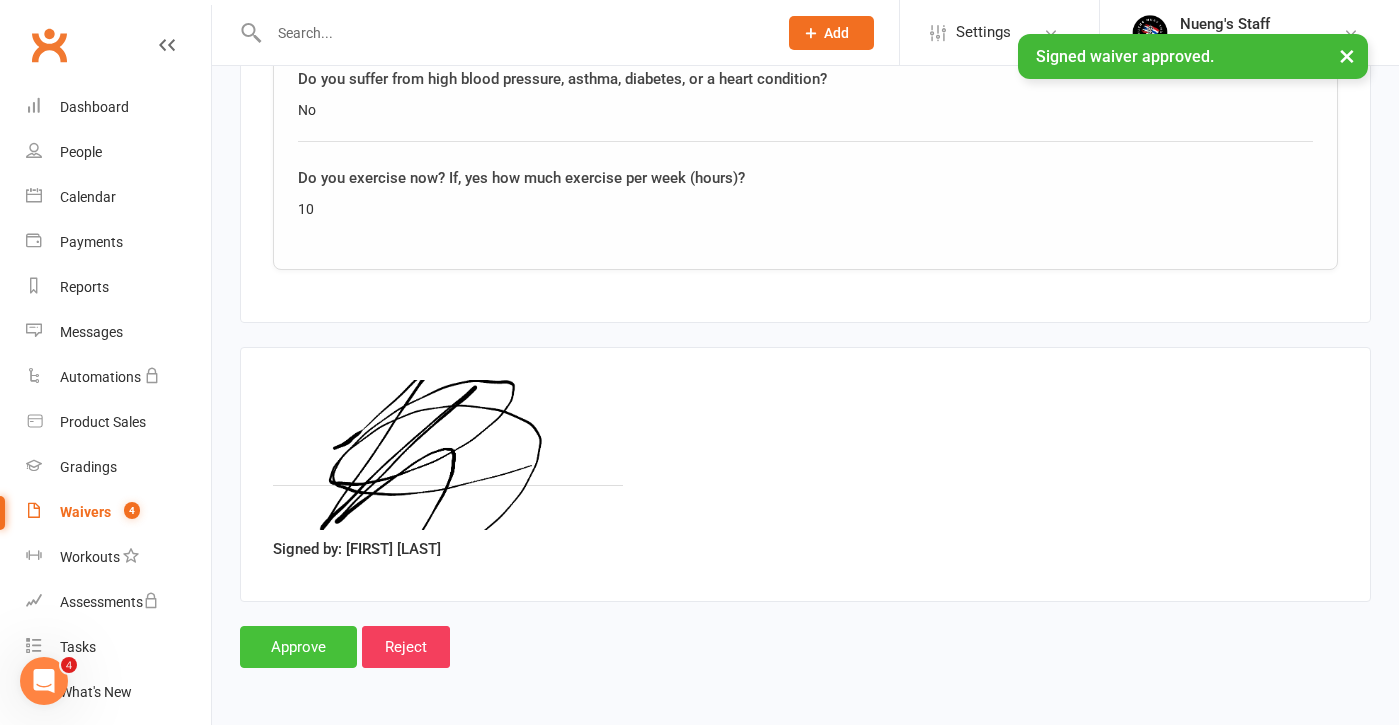 scroll, scrollTop: 2079, scrollLeft: 0, axis: vertical 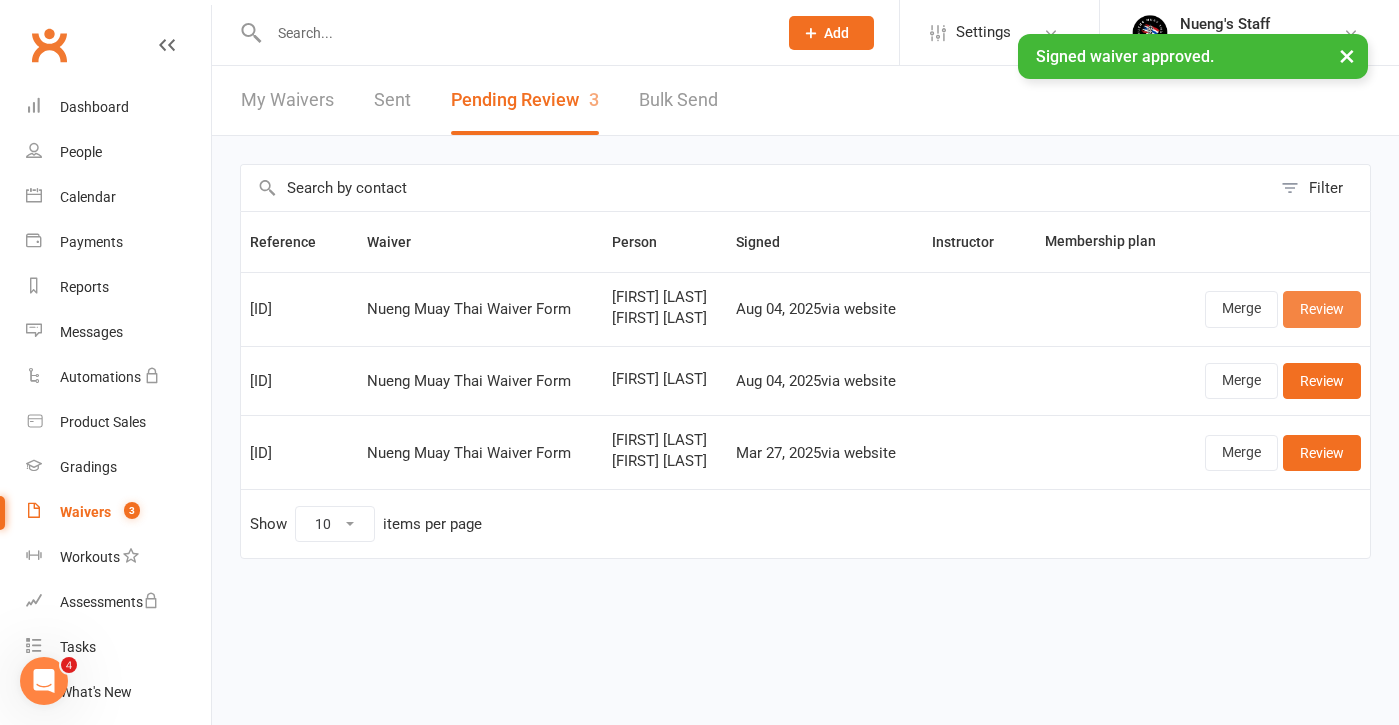 click on "Review" at bounding box center [1322, 309] 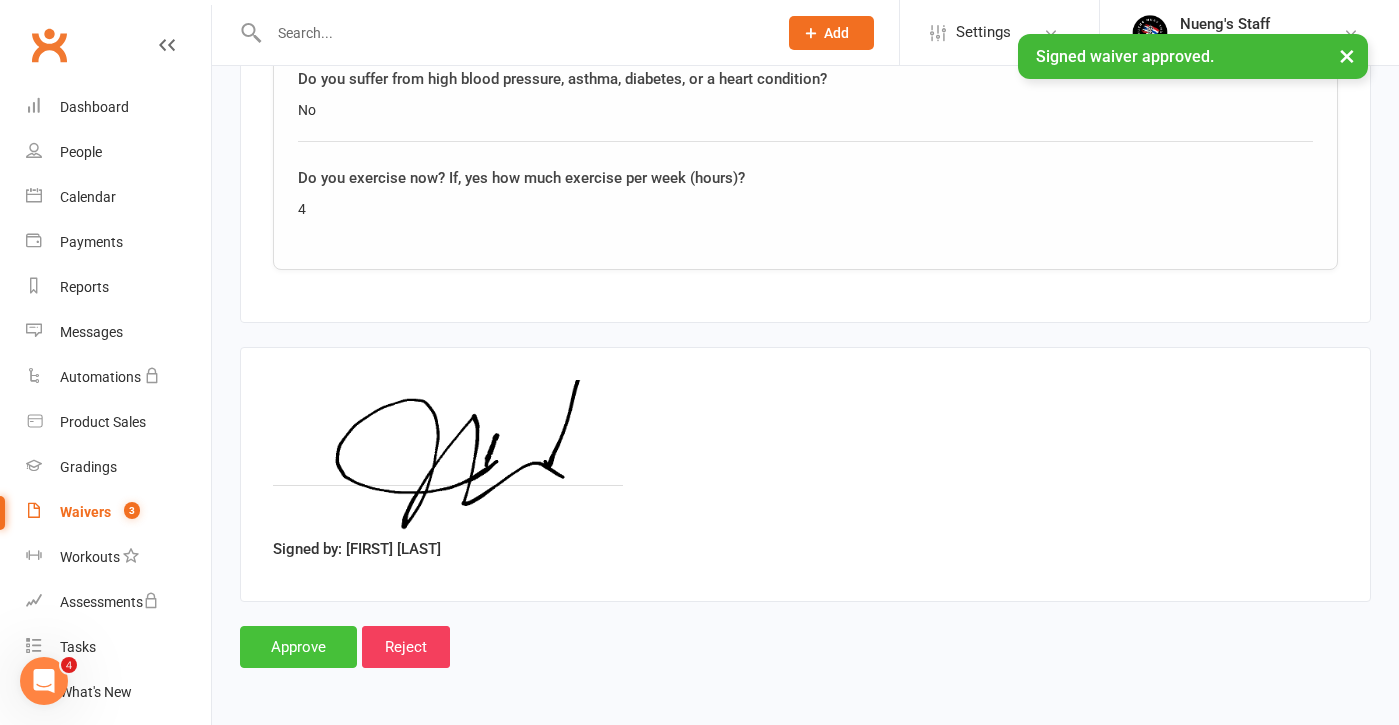 scroll, scrollTop: 2834, scrollLeft: 0, axis: vertical 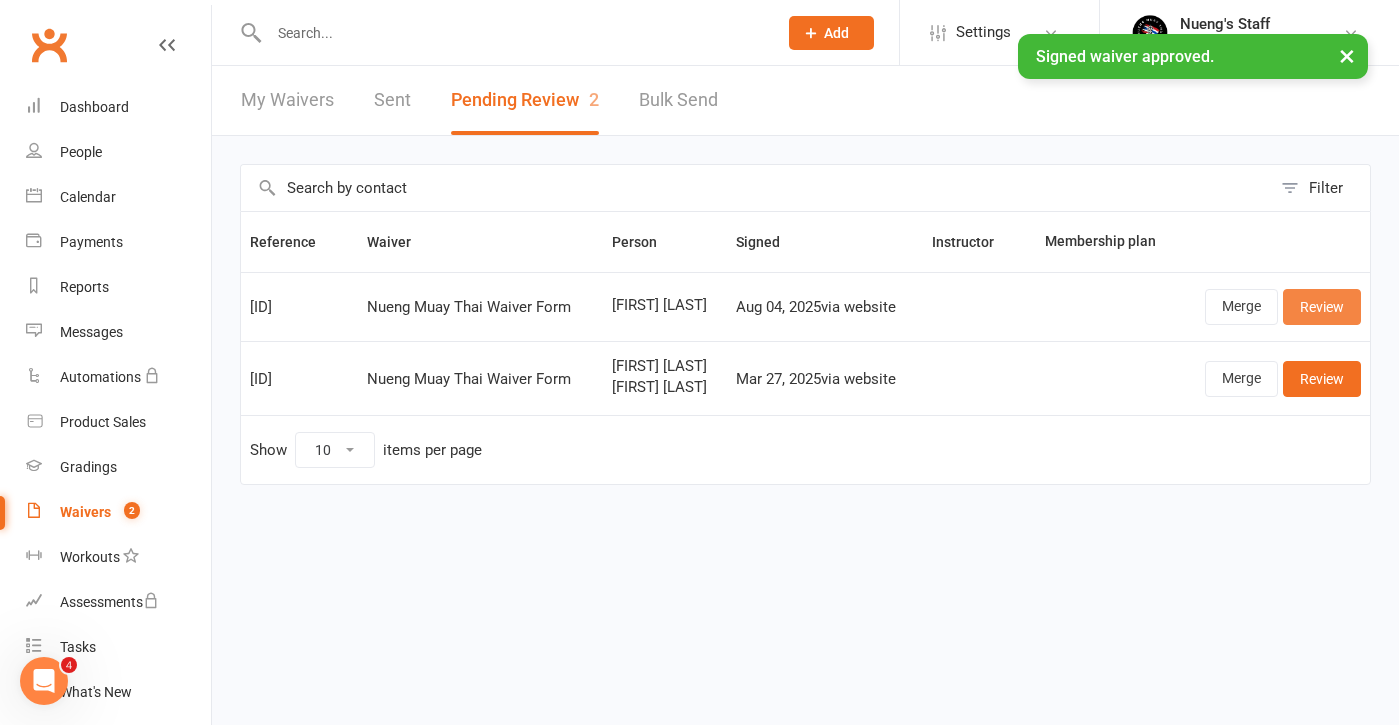 click on "Review" at bounding box center [1322, 307] 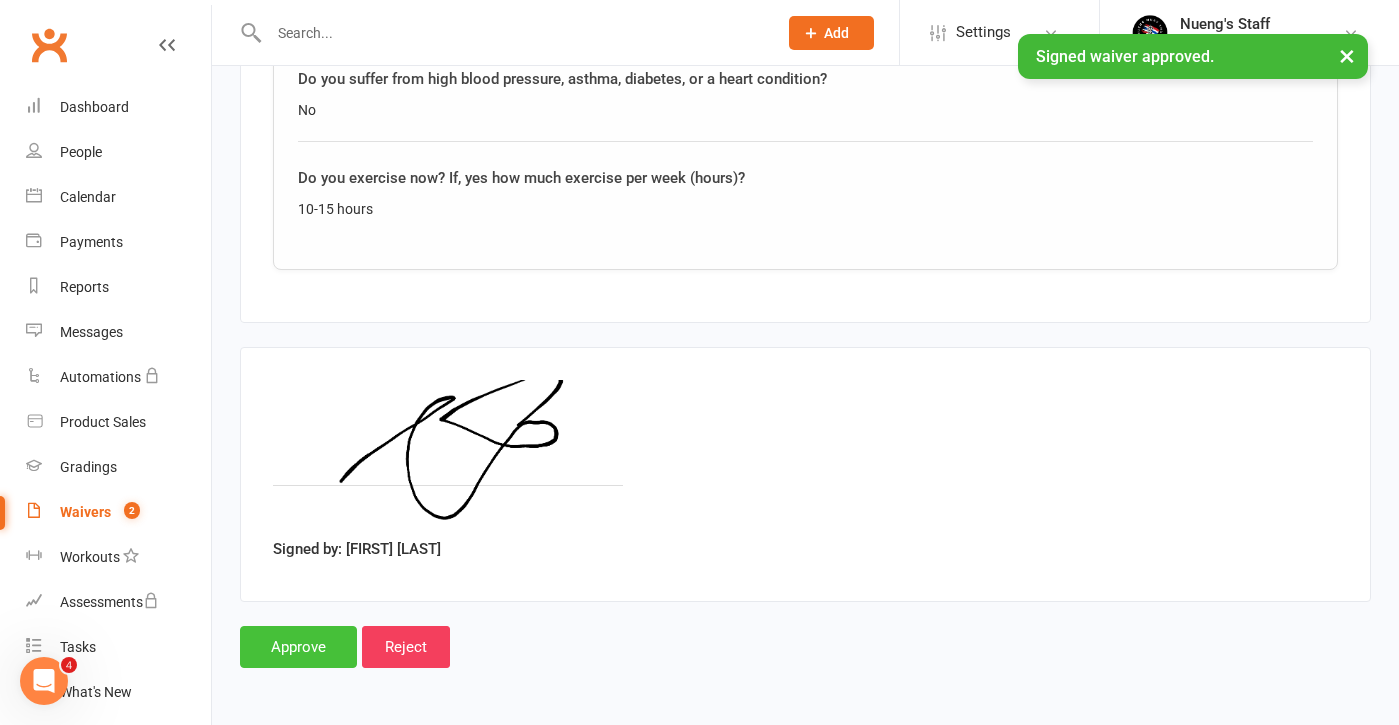 scroll, scrollTop: 2079, scrollLeft: 0, axis: vertical 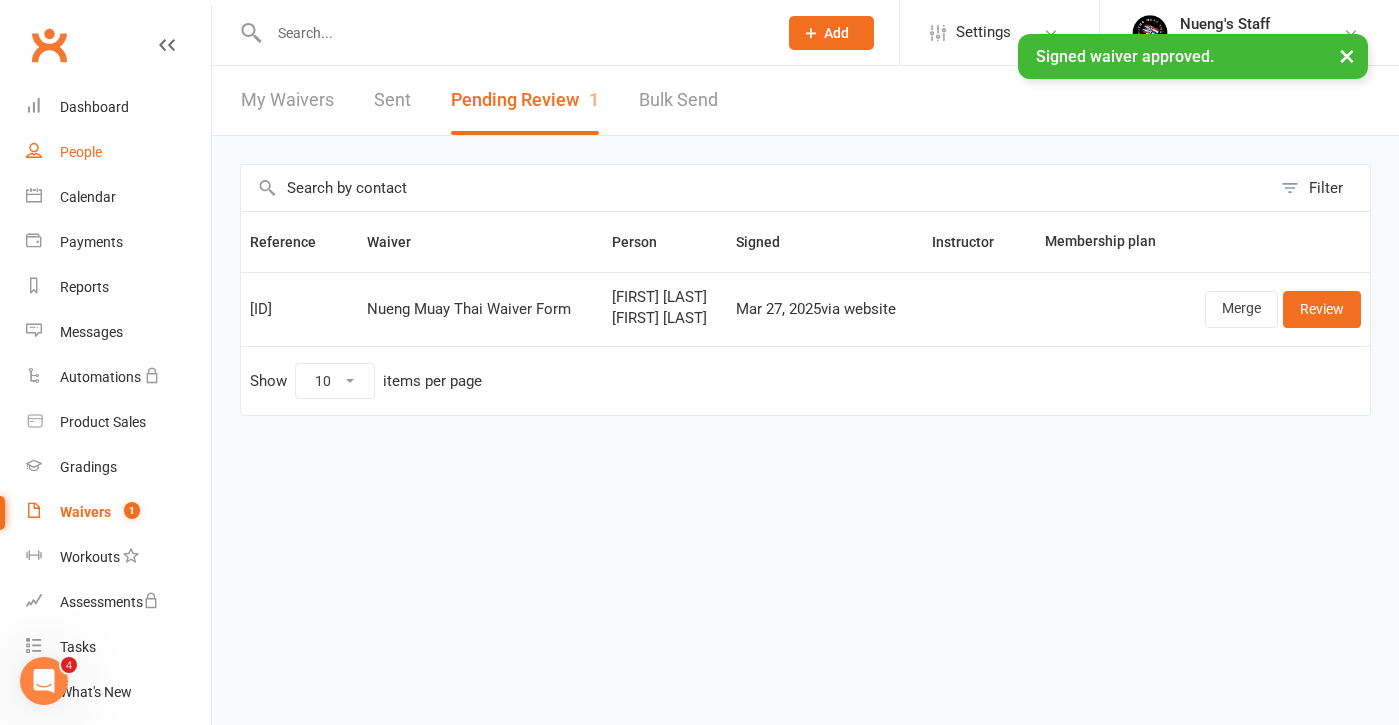 click on "People" at bounding box center (118, 152) 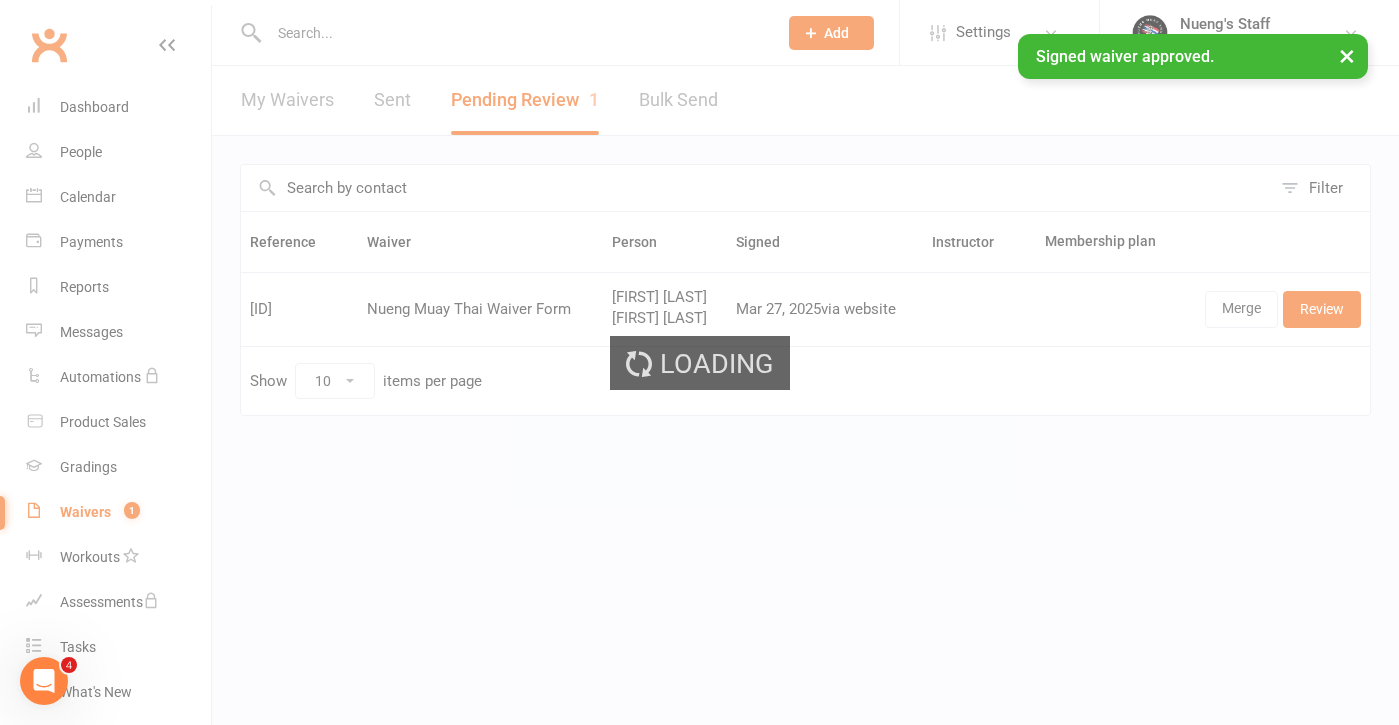 select on "50" 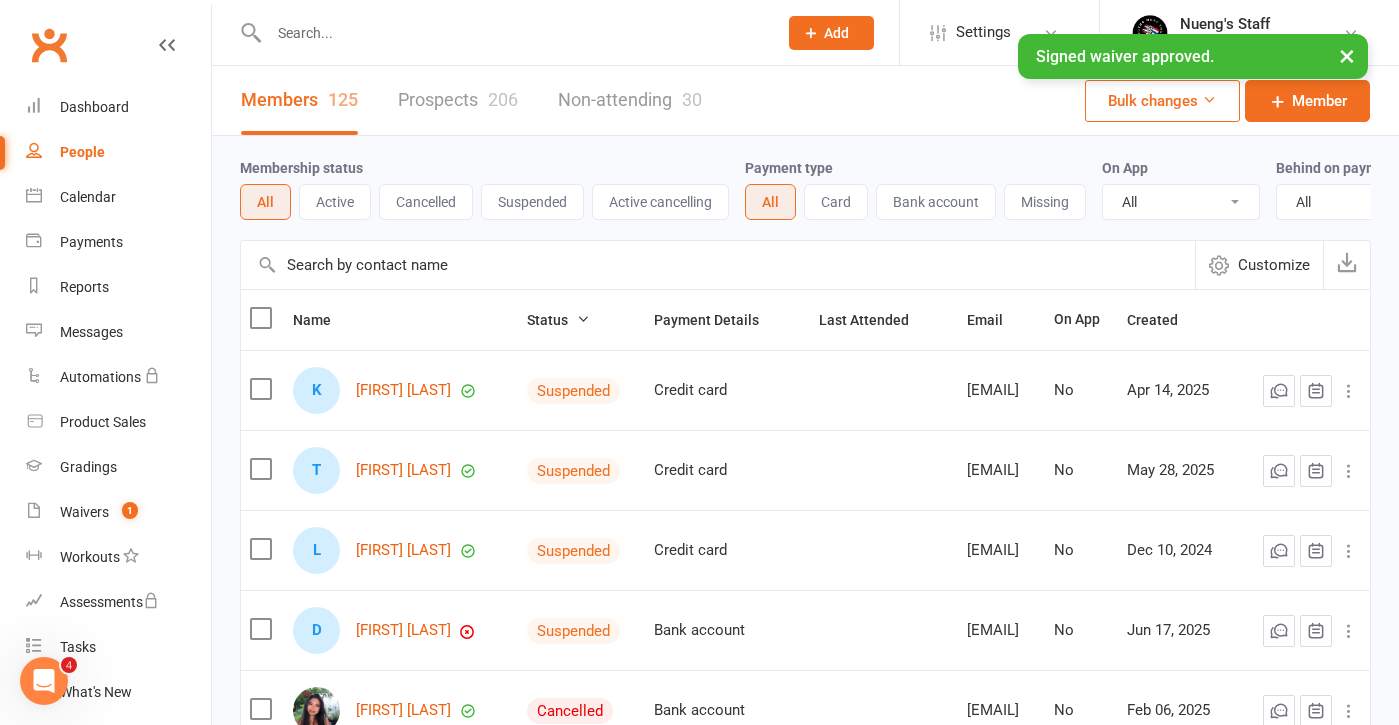 click on "Prospects 206" at bounding box center (458, 100) 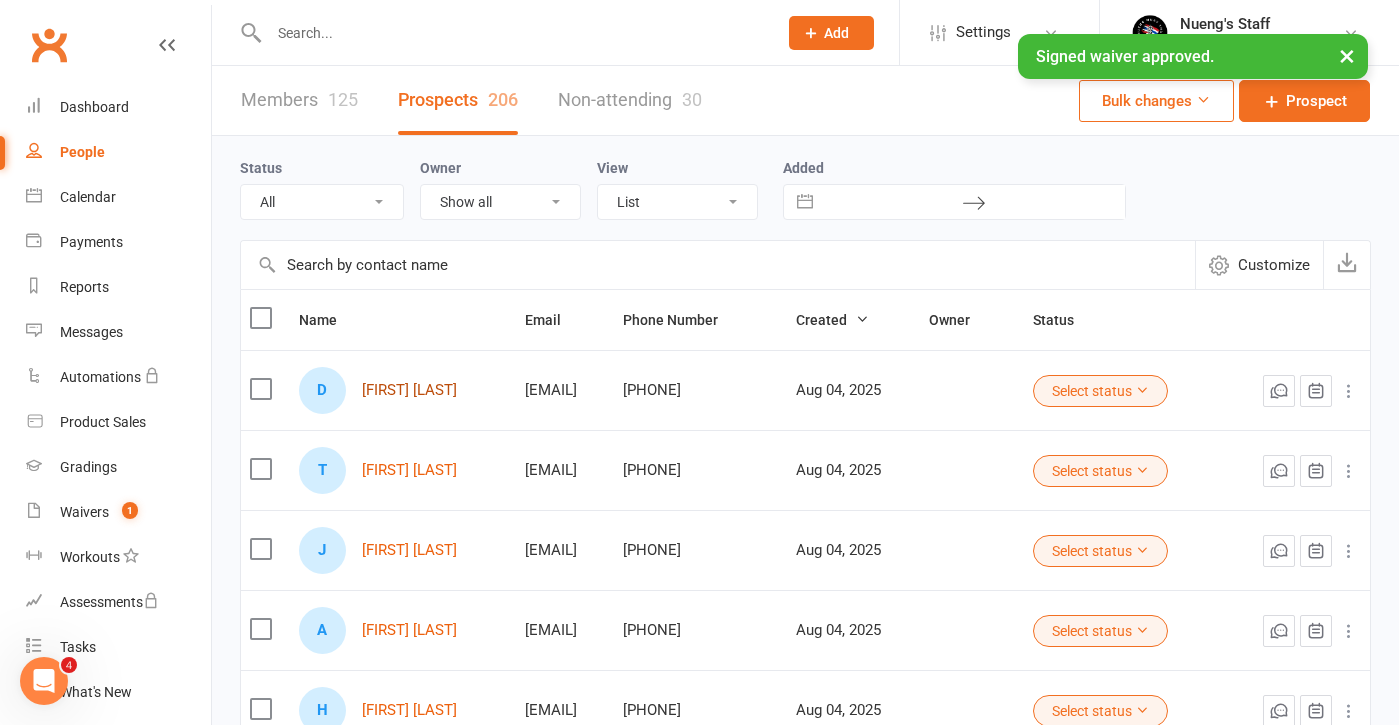 click on "[FIRST] [LAST]" at bounding box center [409, 390] 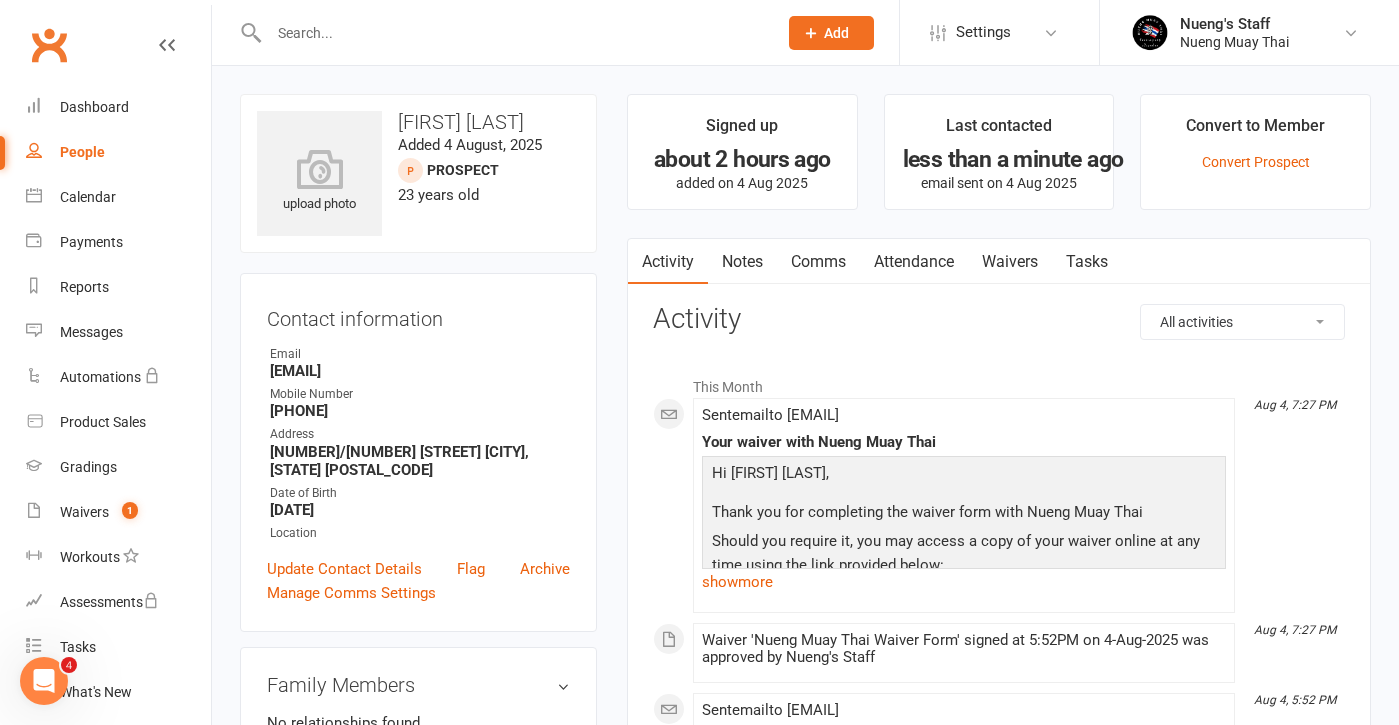 scroll, scrollTop: 0, scrollLeft: 0, axis: both 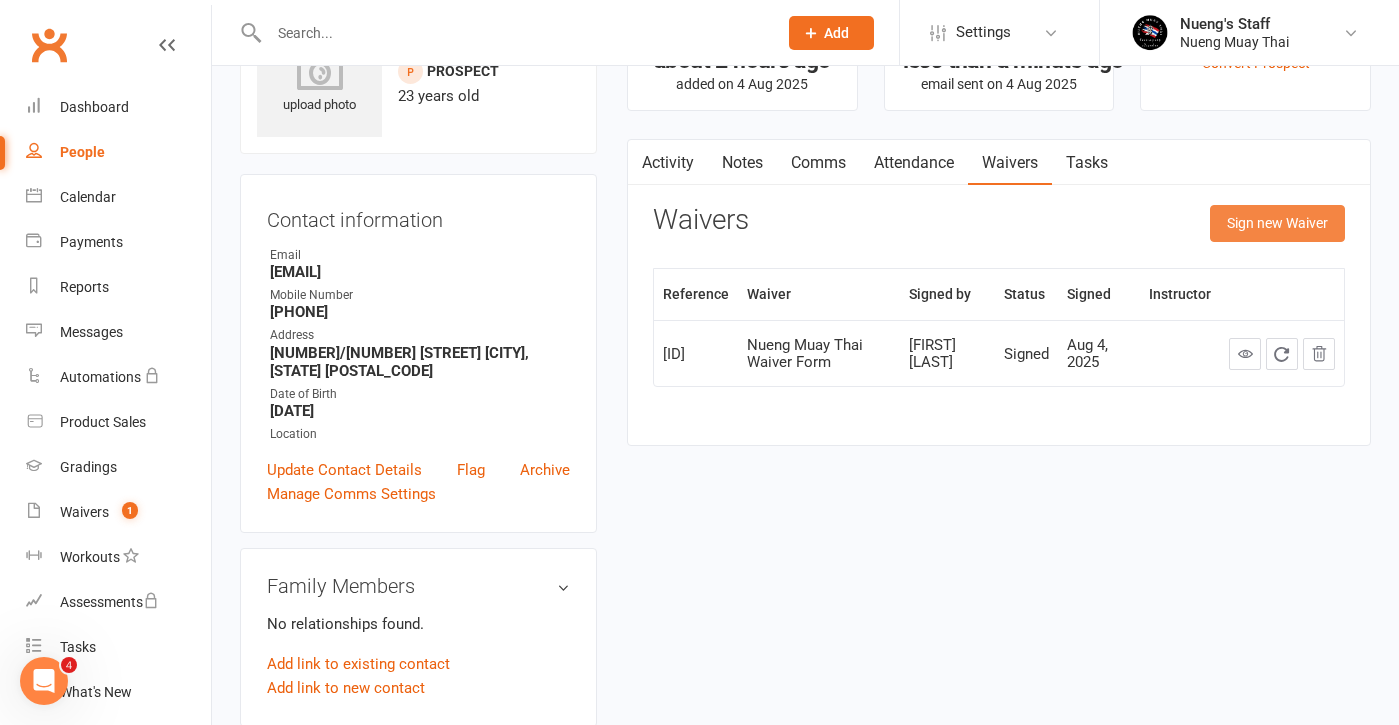 click on "Sign new Waiver" at bounding box center (1277, 223) 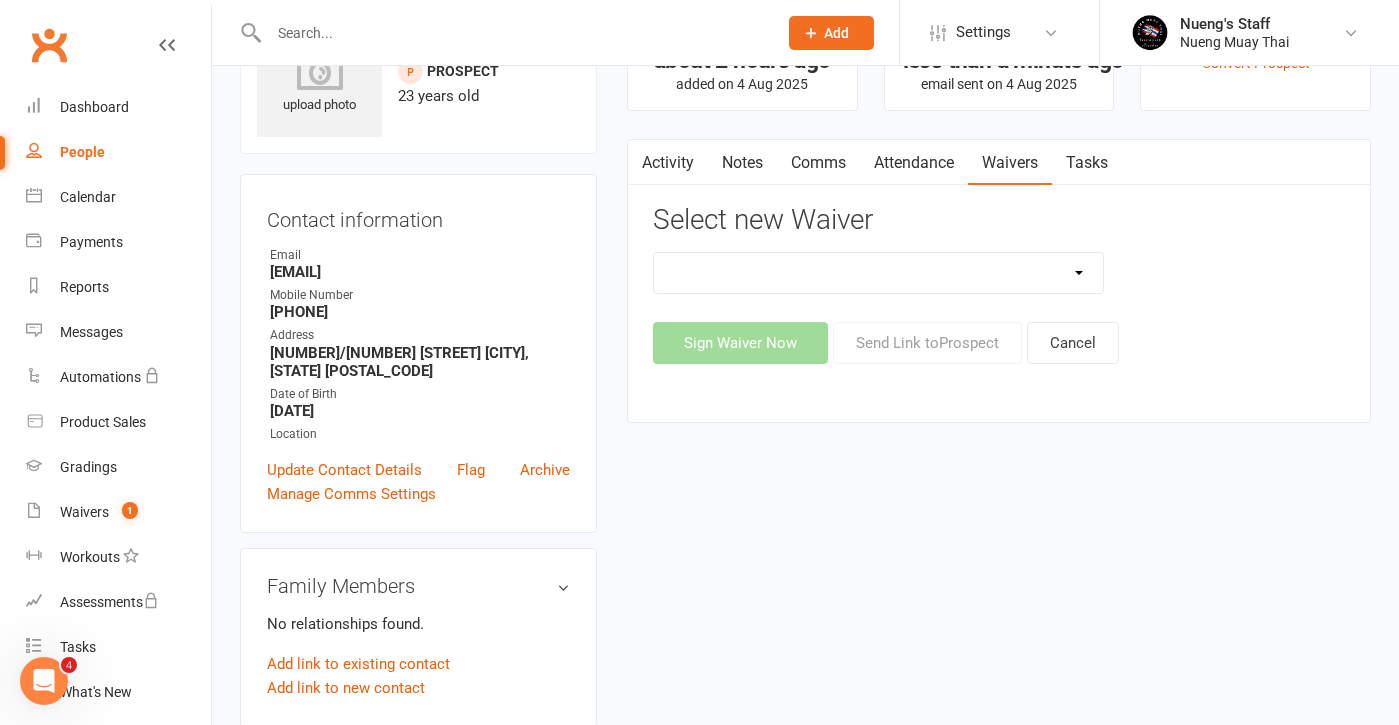click on "Attendance" at bounding box center (914, 163) 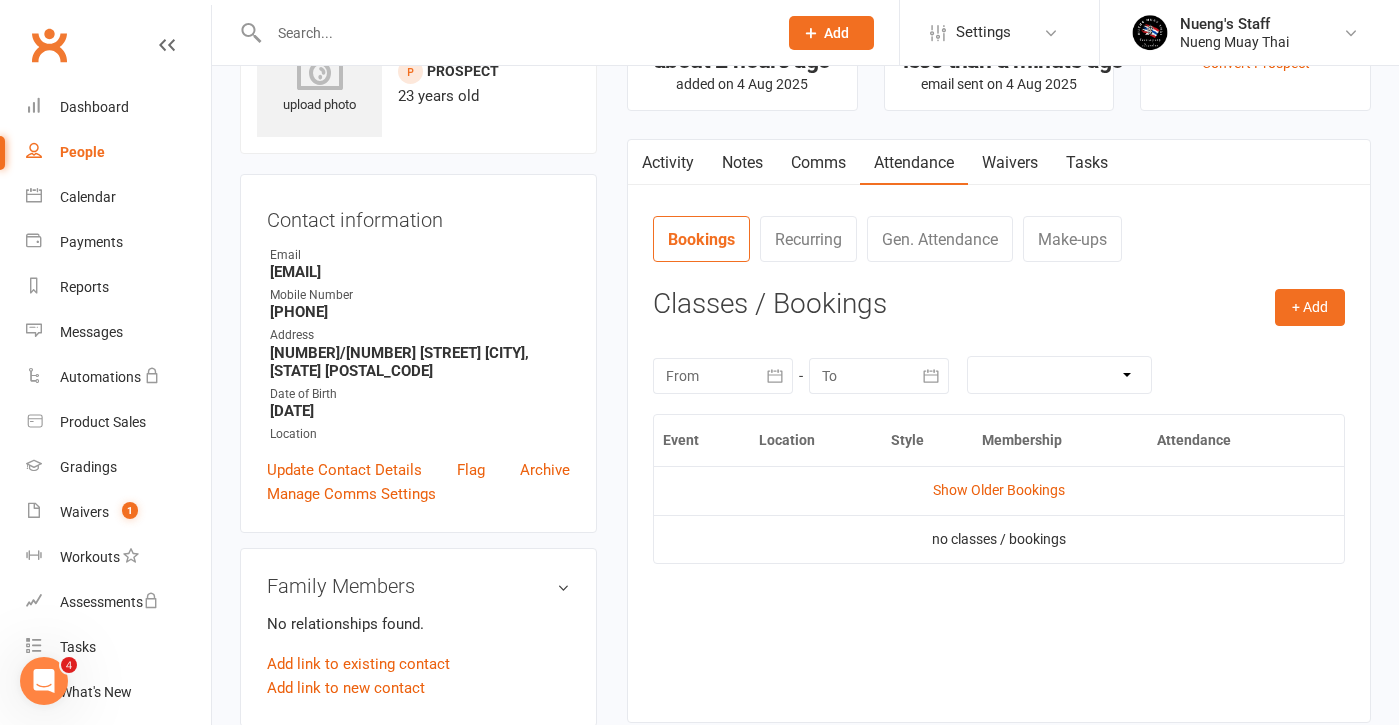 click on "Waivers" at bounding box center (1010, 163) 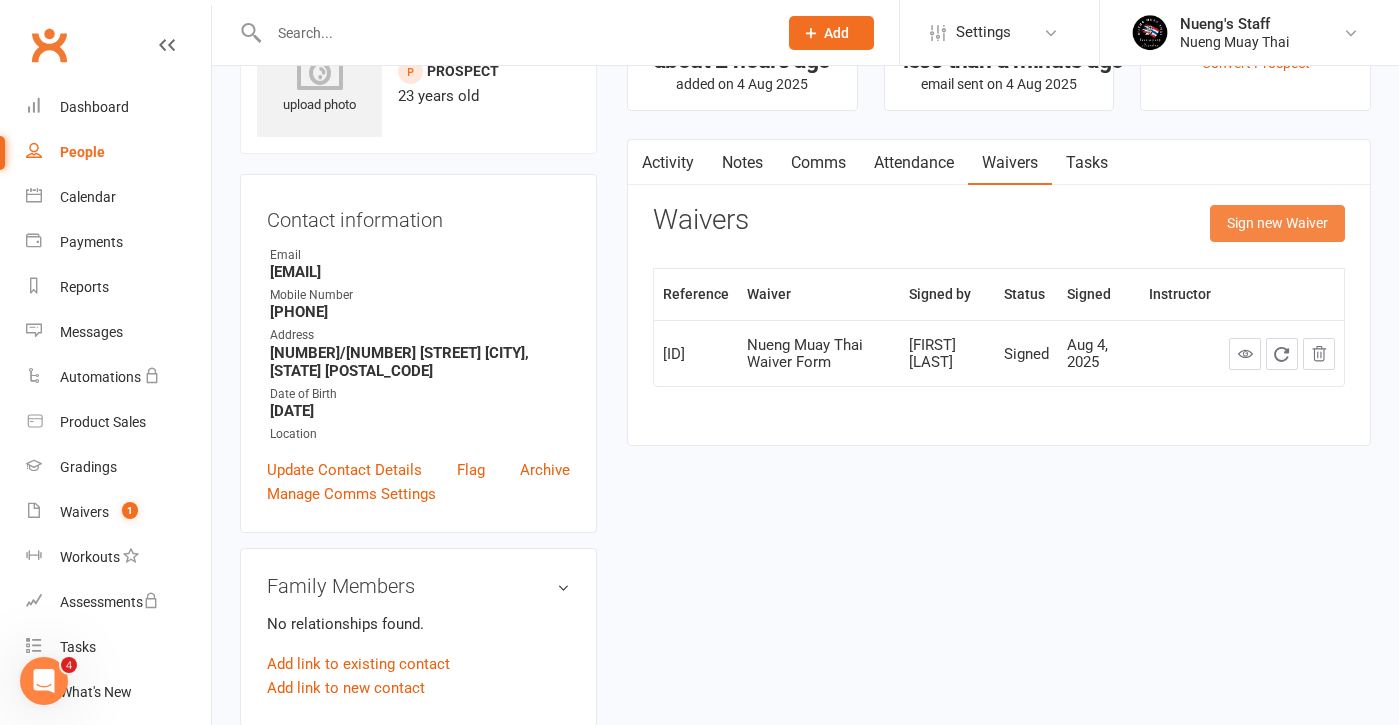 click on "Sign new Waiver" at bounding box center [1277, 223] 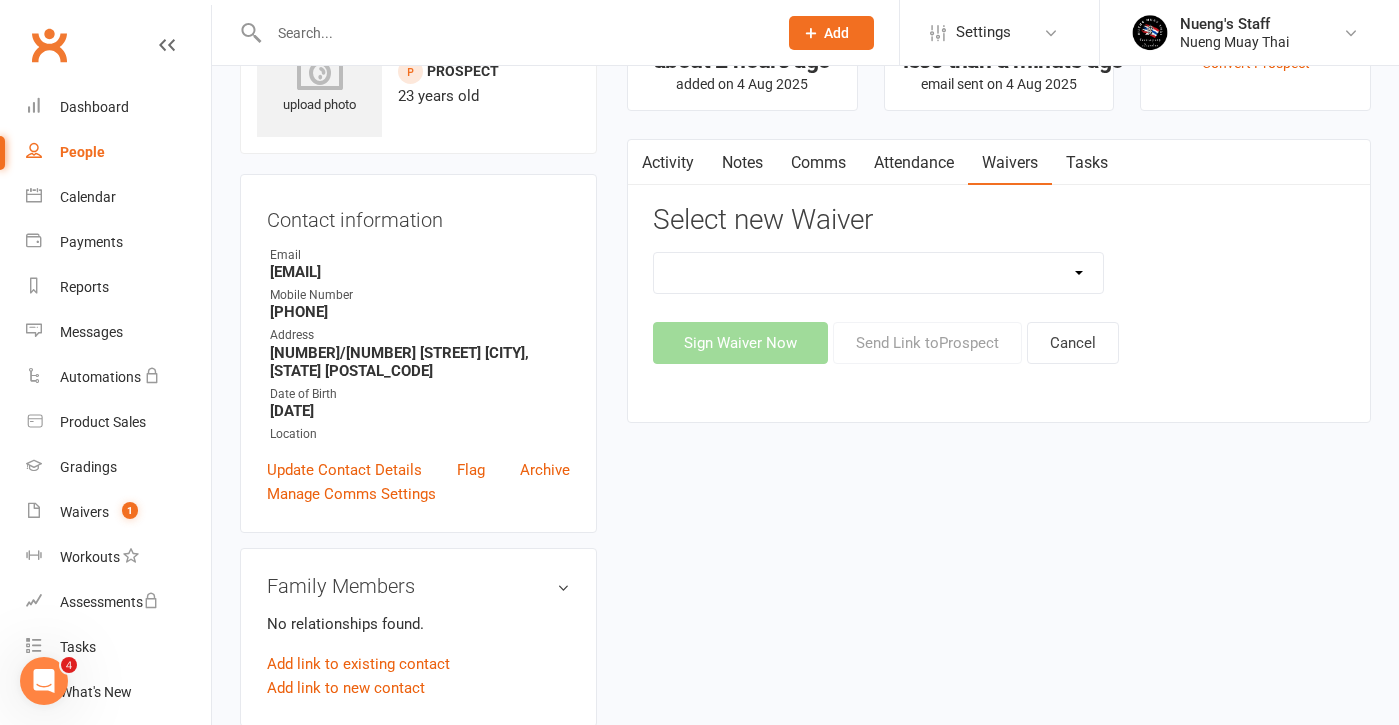 click on "Select new Waiver Membership Form Nueng Muay Thai Waiver Form Sign Waiver Now Send Link to Prospect Cancel" at bounding box center [999, 284] 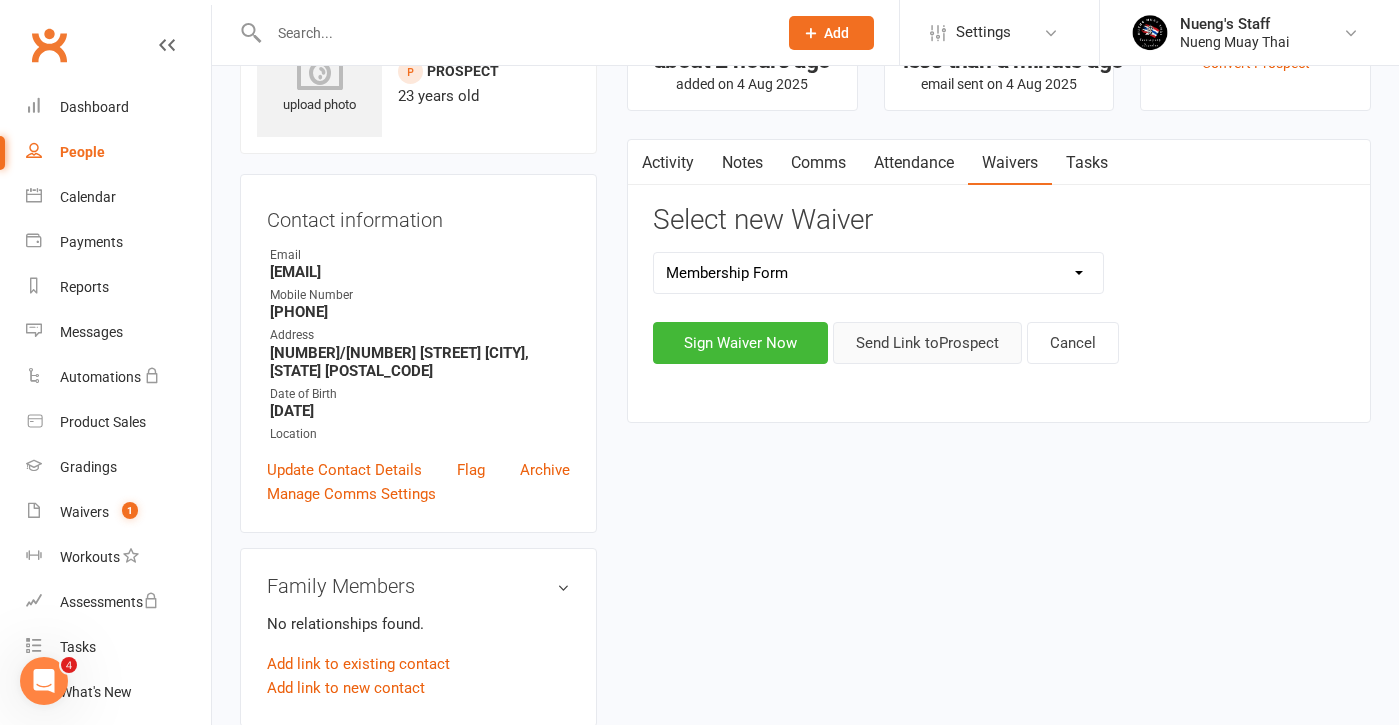 click on "Send Link to  Prospect" at bounding box center [927, 343] 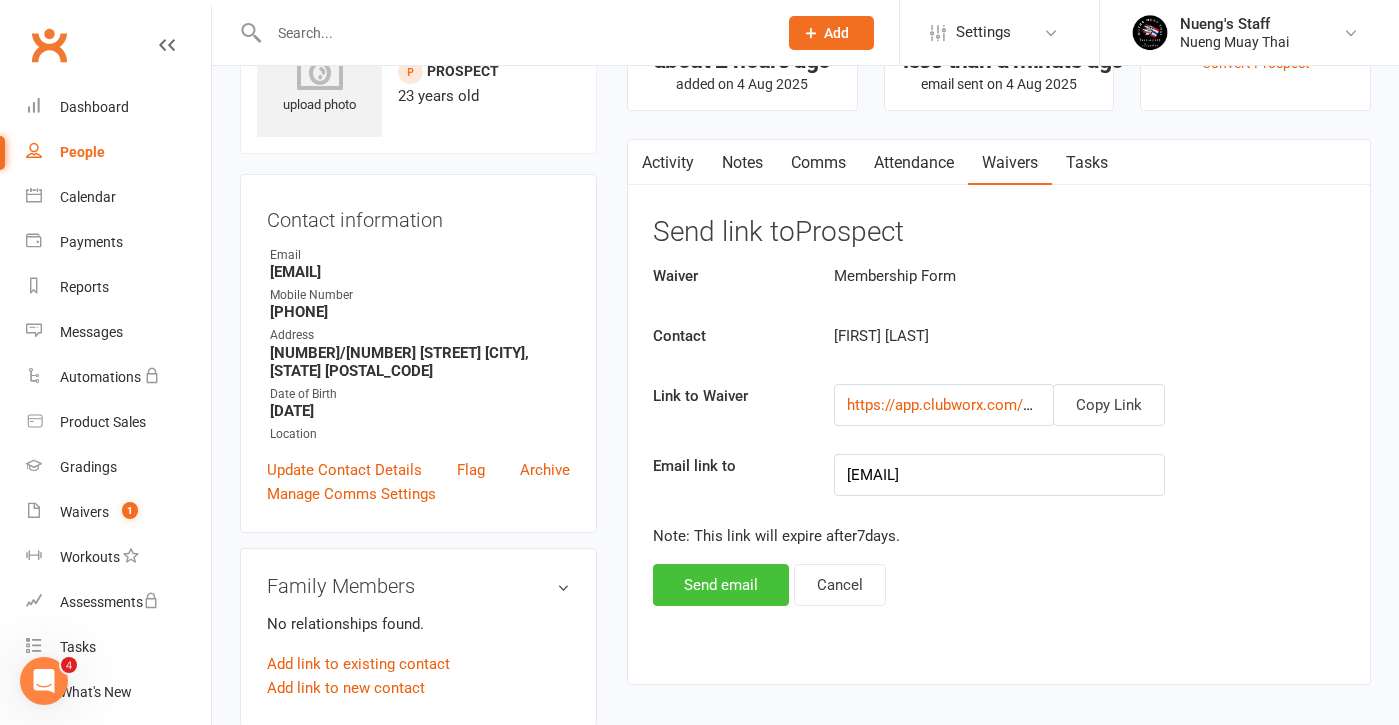 click on "Send email" at bounding box center [721, 585] 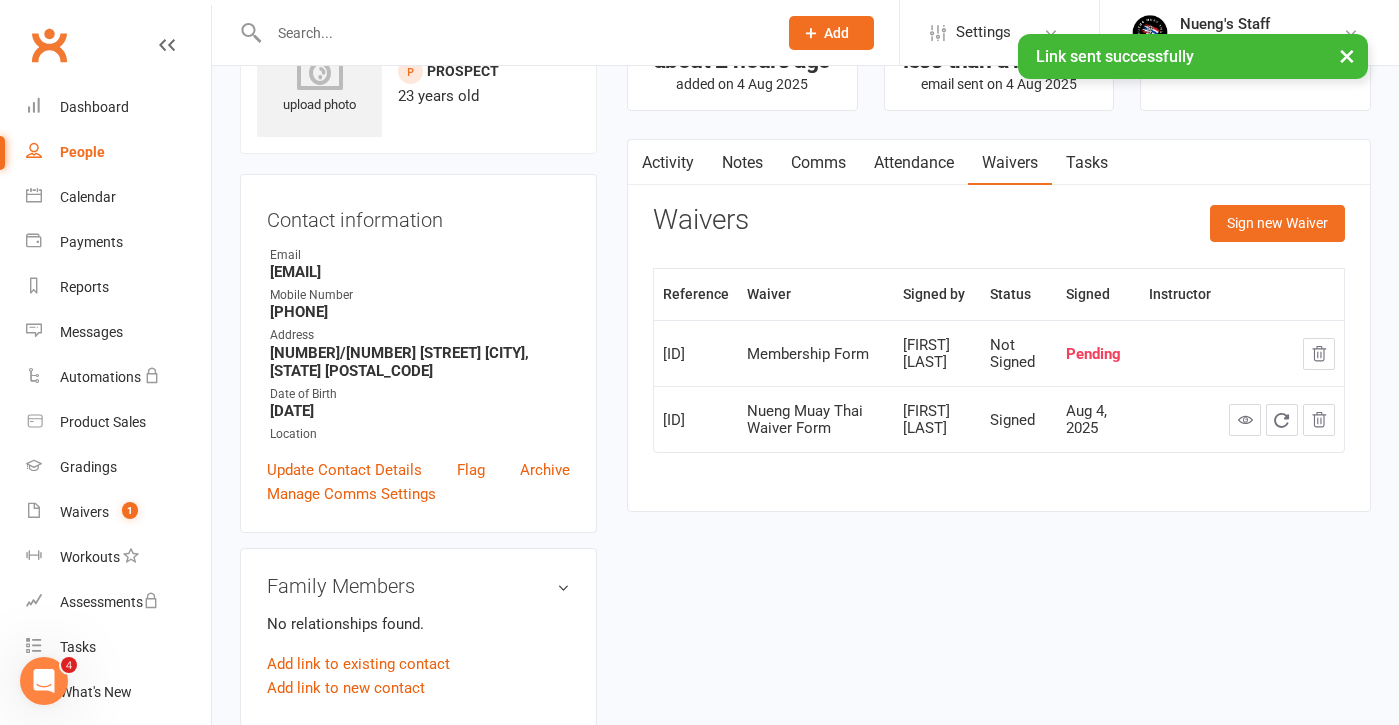 click on "People" at bounding box center [82, 152] 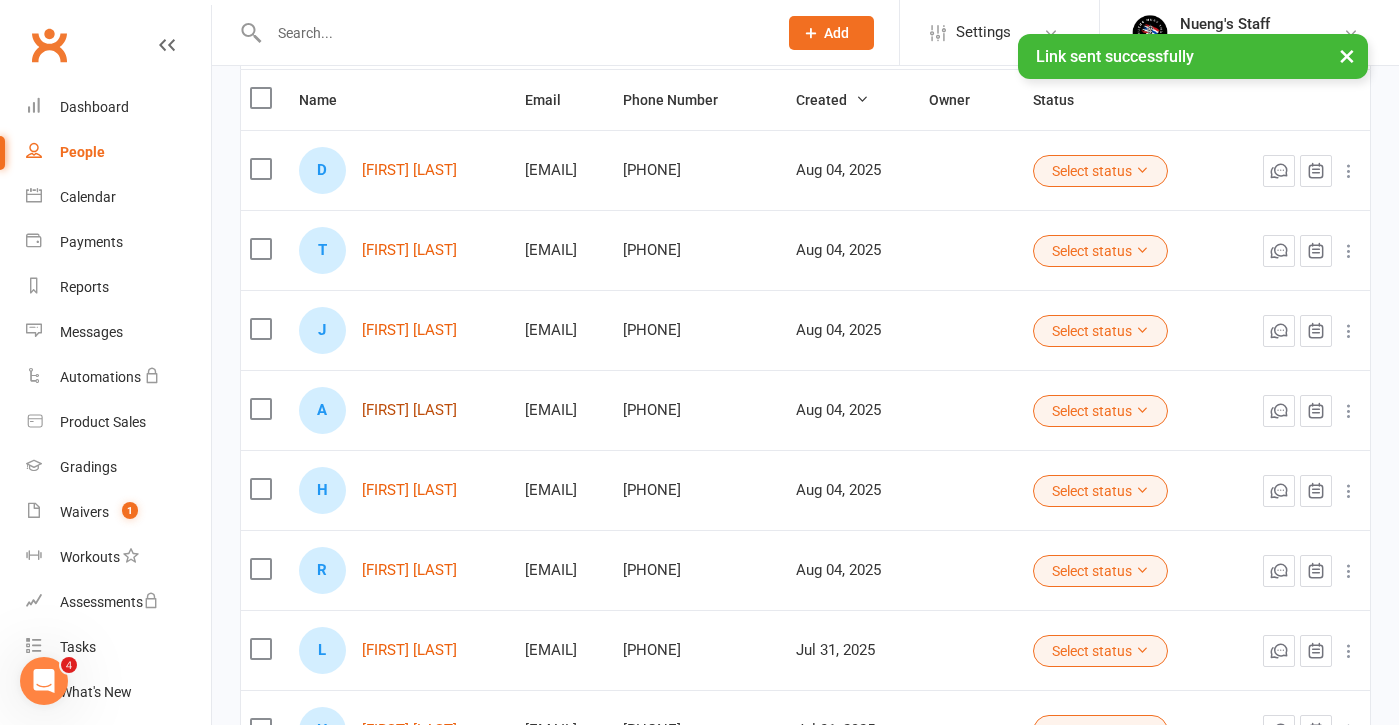 scroll, scrollTop: 224, scrollLeft: 0, axis: vertical 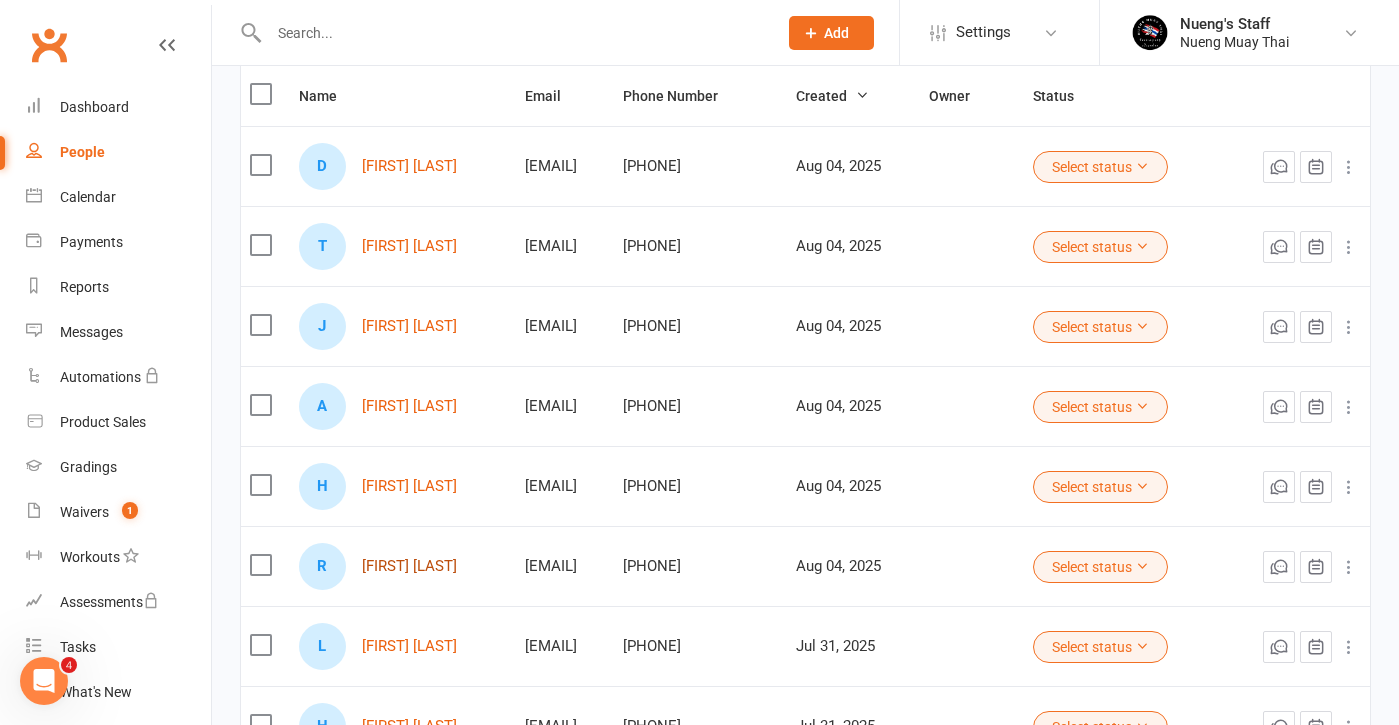 click on "[FIRST] [LAST]" at bounding box center (409, 566) 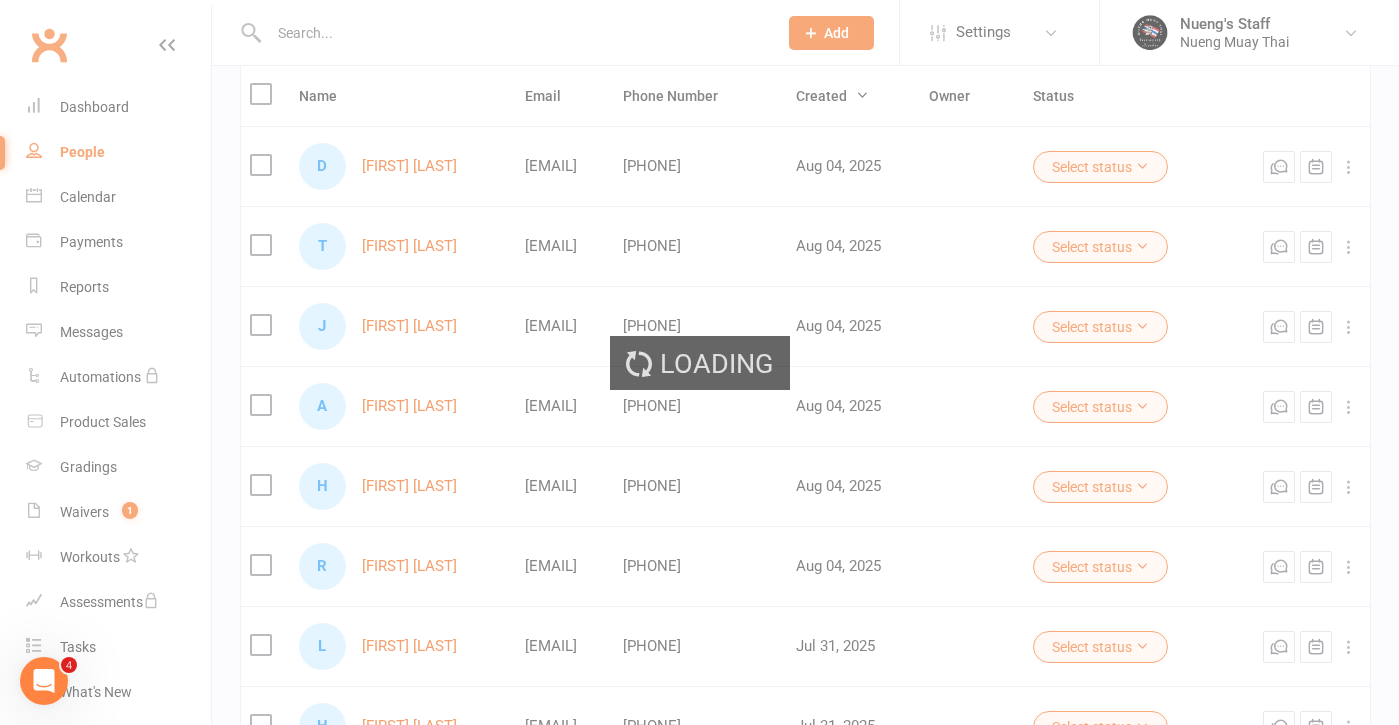 scroll, scrollTop: 0, scrollLeft: 0, axis: both 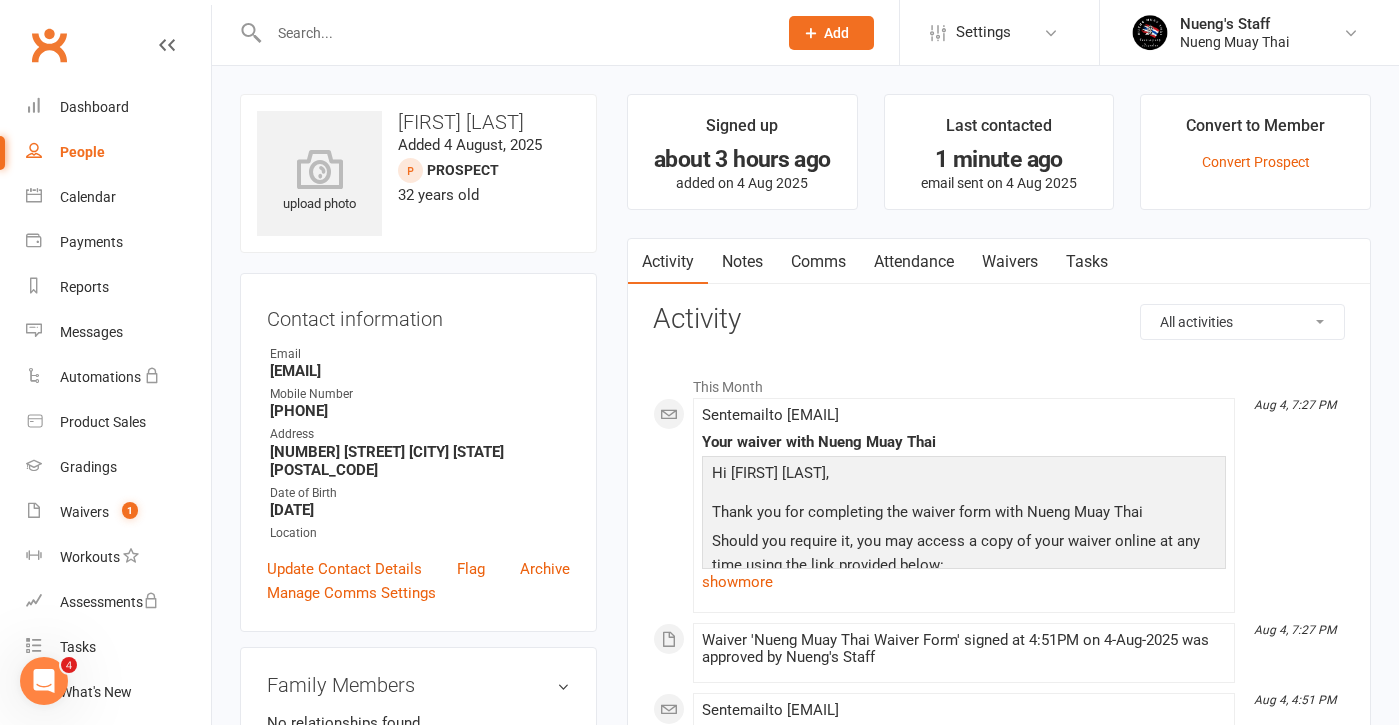 click on "Waivers" at bounding box center (1010, 262) 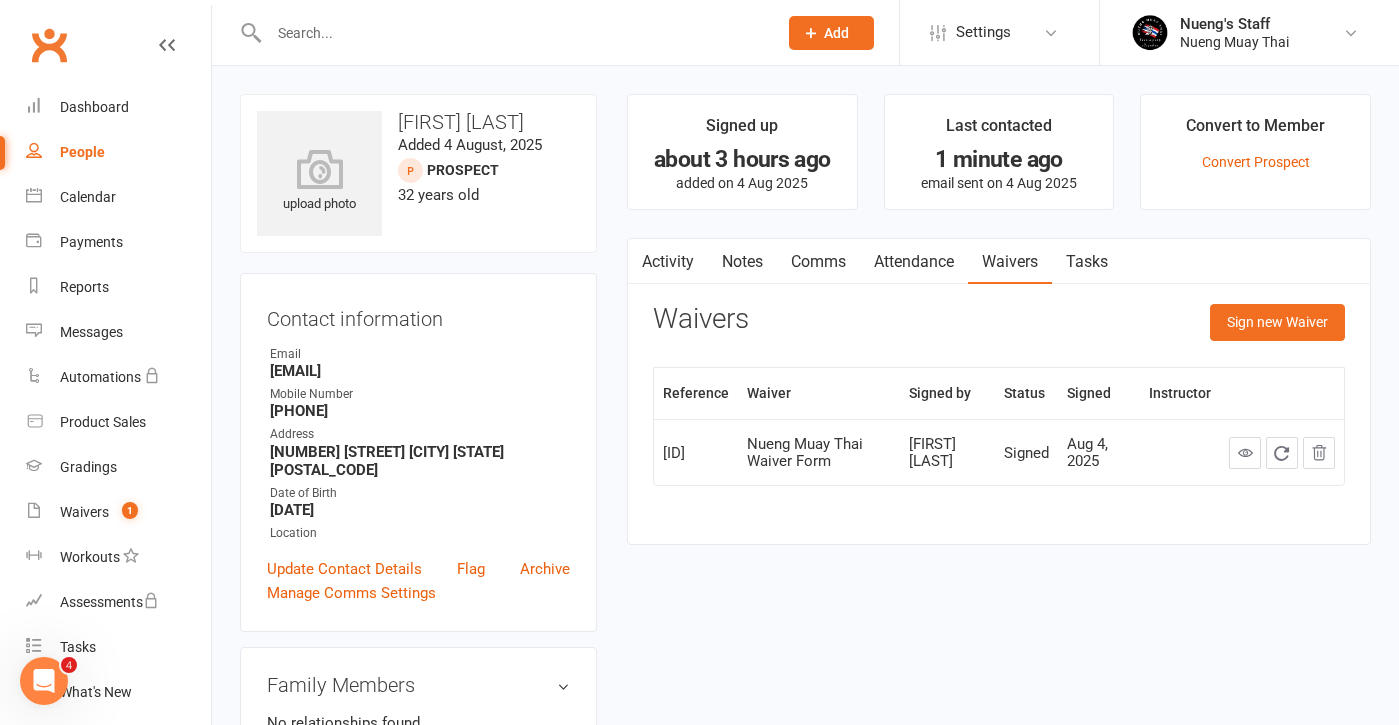 click on "Attendance" at bounding box center [914, 262] 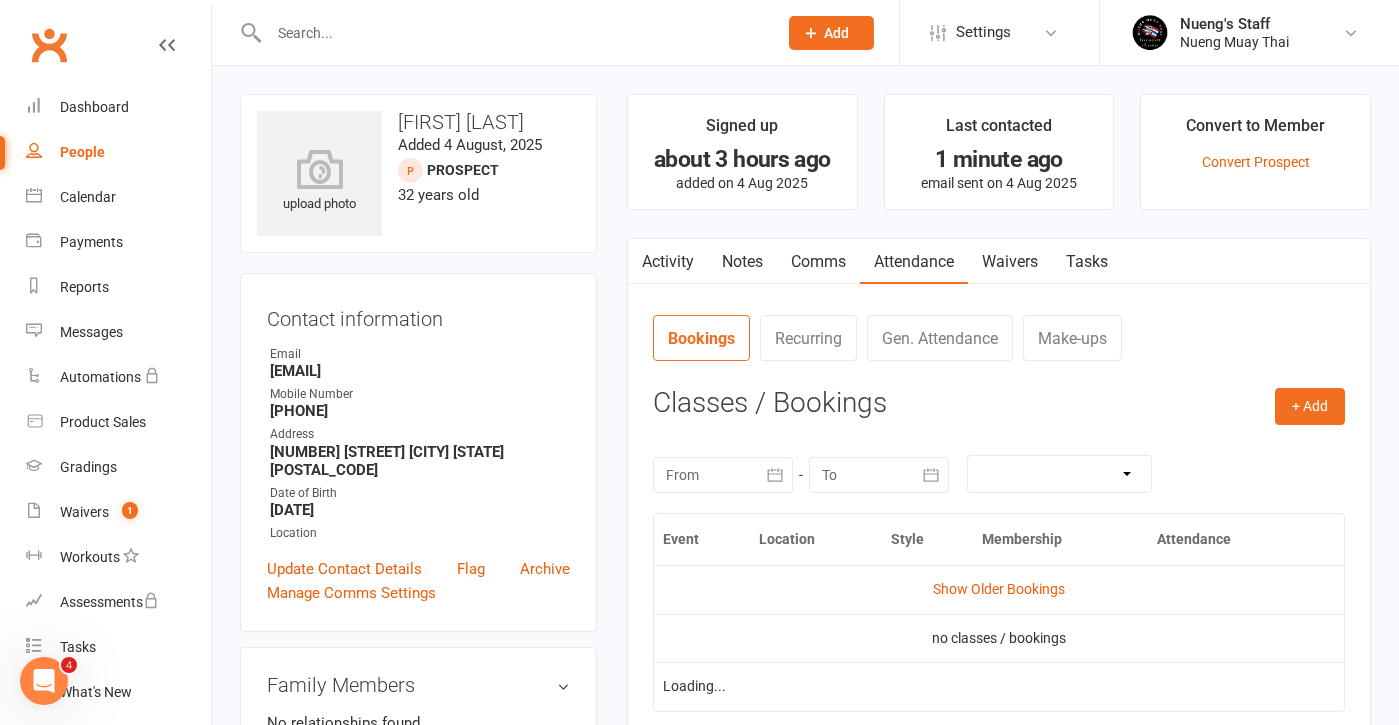 click on "Waivers" at bounding box center [1010, 262] 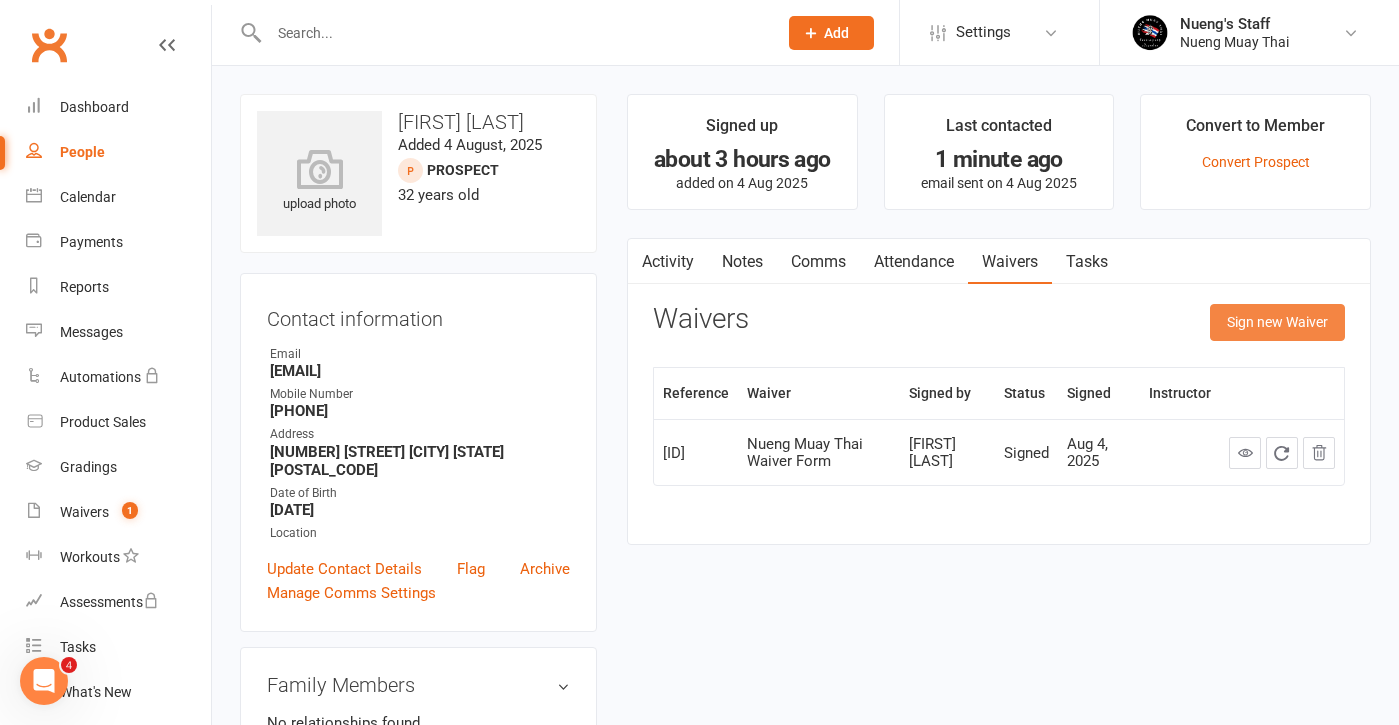 click on "Sign new Waiver" at bounding box center (1277, 322) 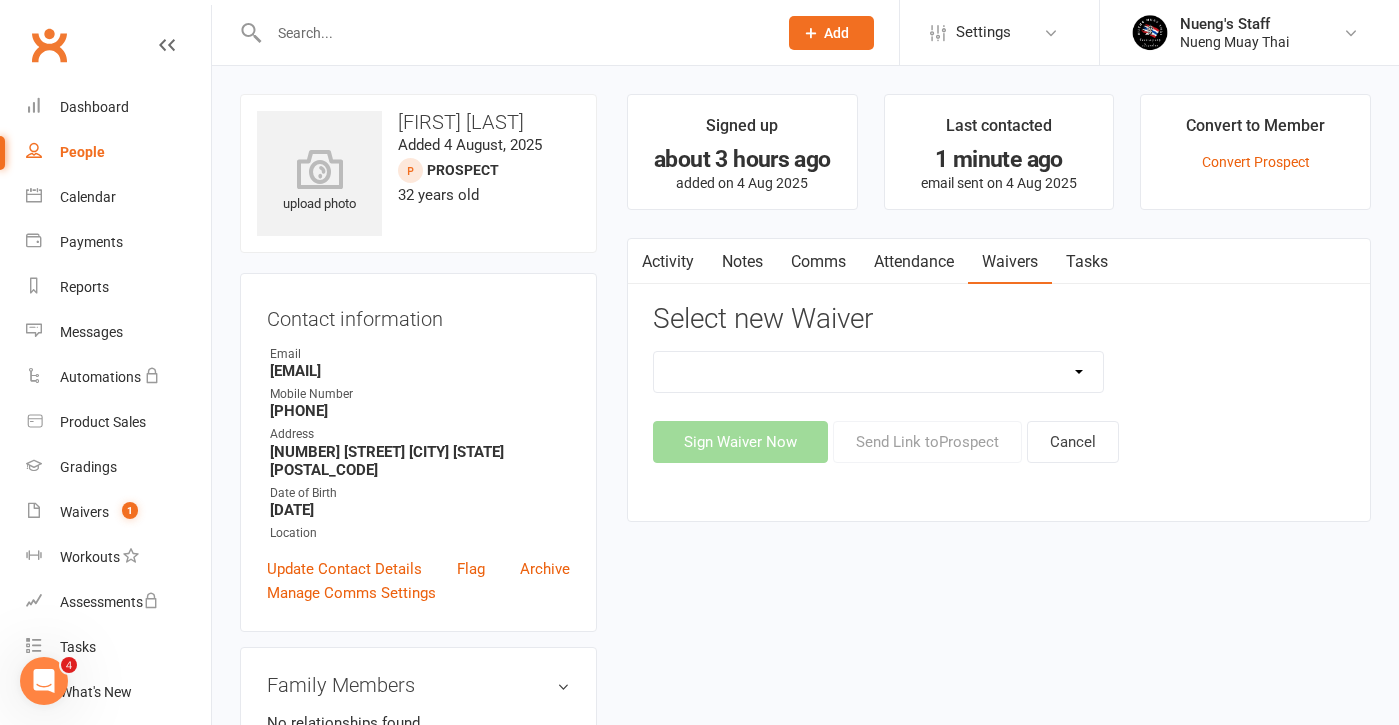 select on "12480" 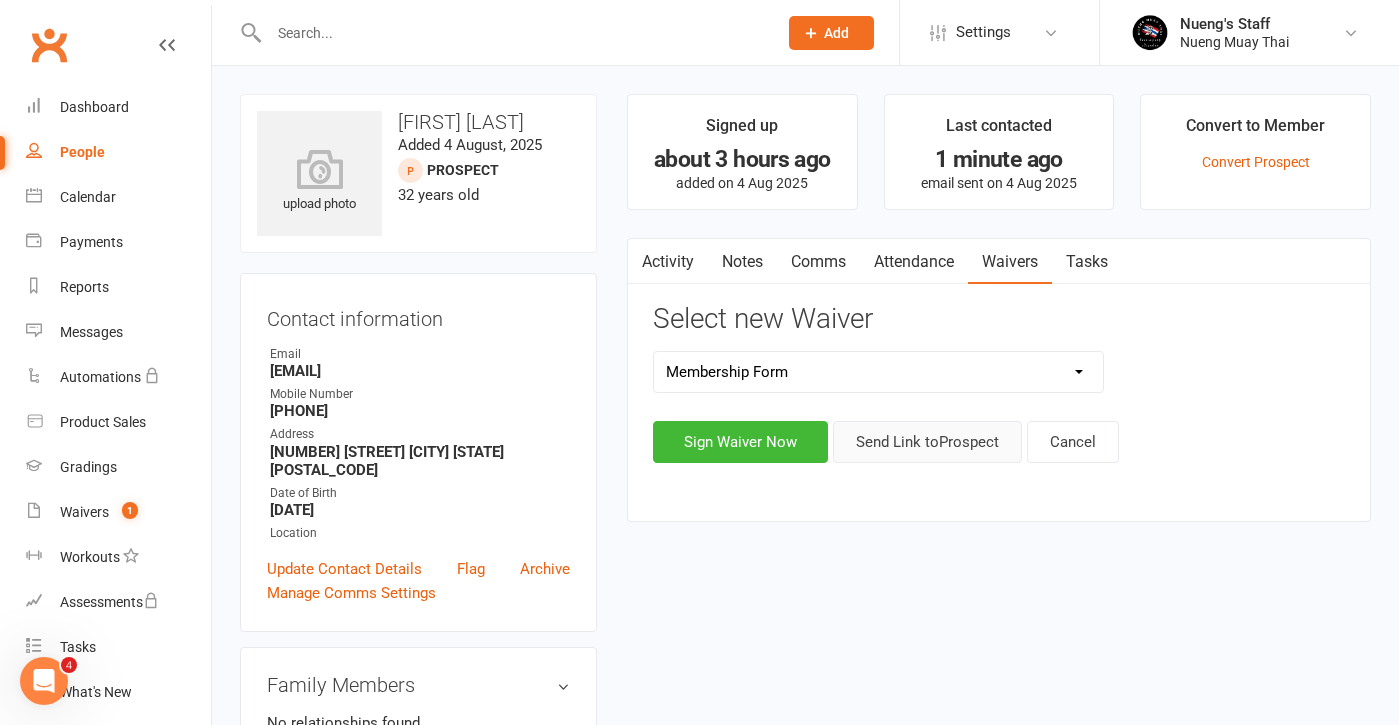 click on "Send Link to  Prospect" at bounding box center [927, 442] 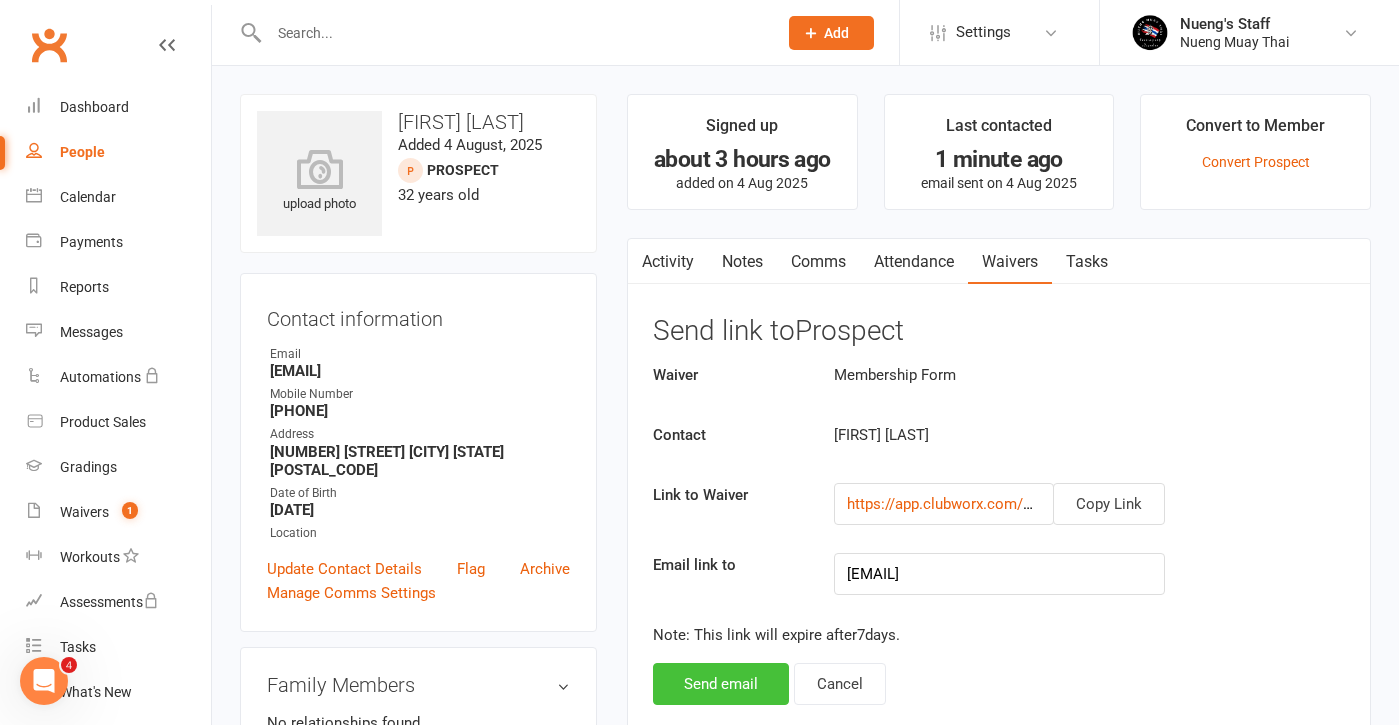 click on "Send email" at bounding box center (721, 684) 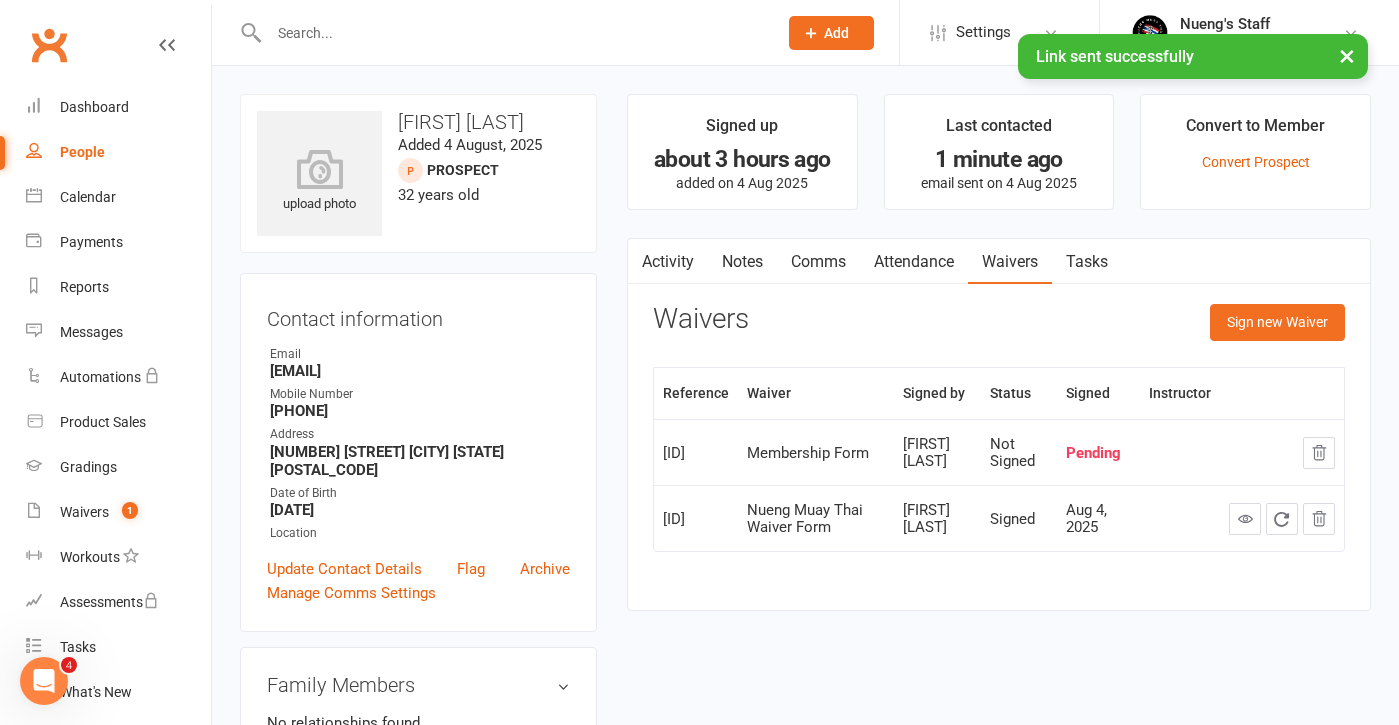 click on "People" at bounding box center (118, 152) 